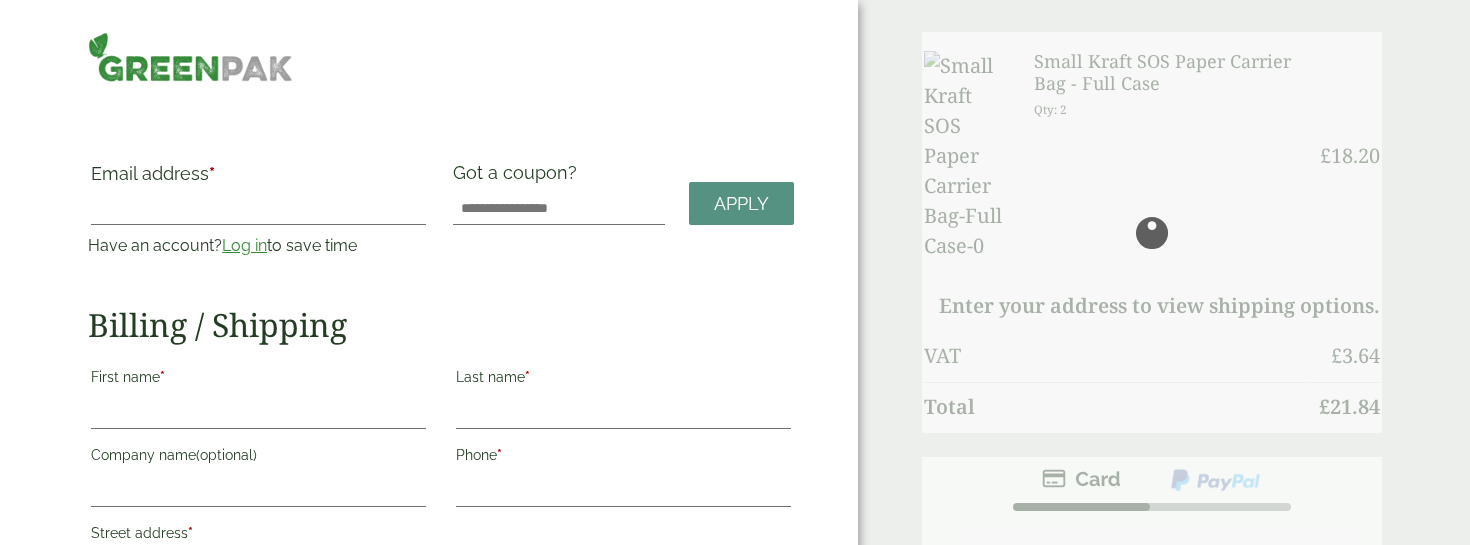 scroll, scrollTop: 0, scrollLeft: 0, axis: both 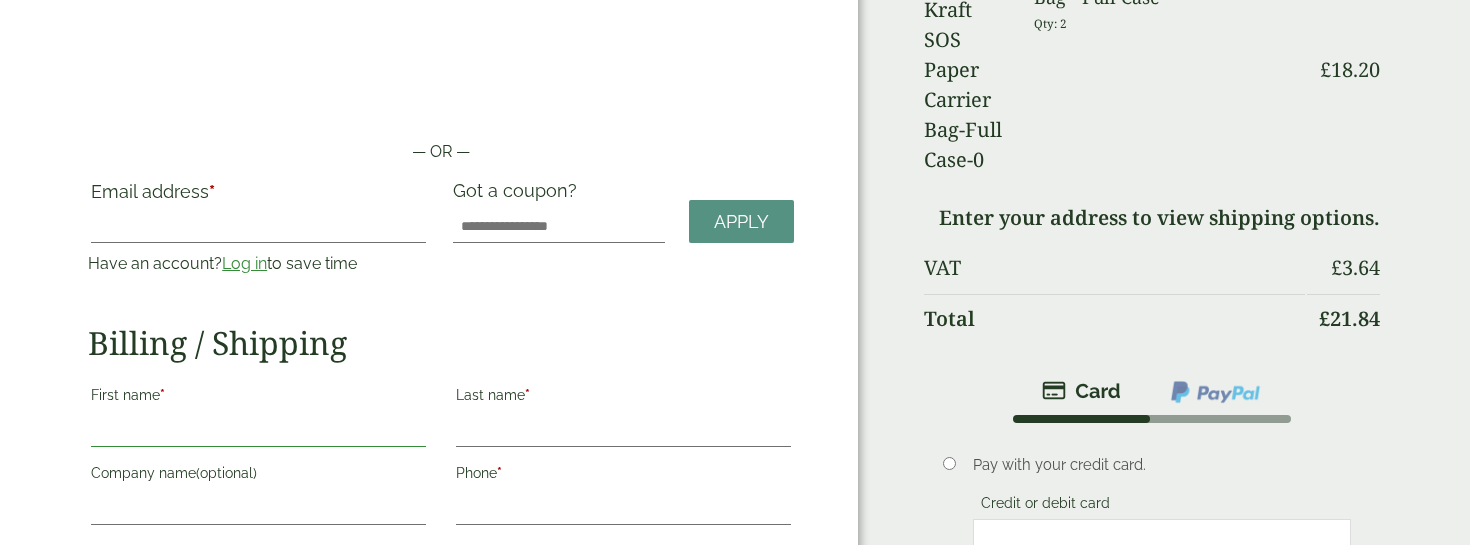 click on "First name  *" at bounding box center (258, 431) 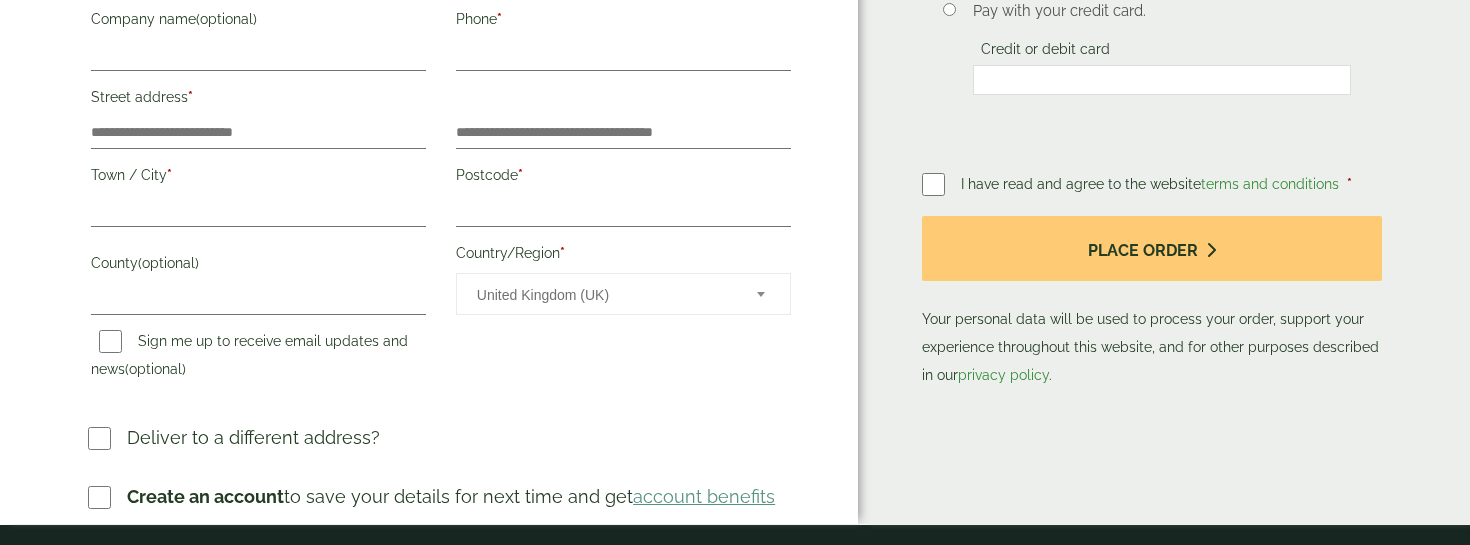 scroll, scrollTop: 346, scrollLeft: 0, axis: vertical 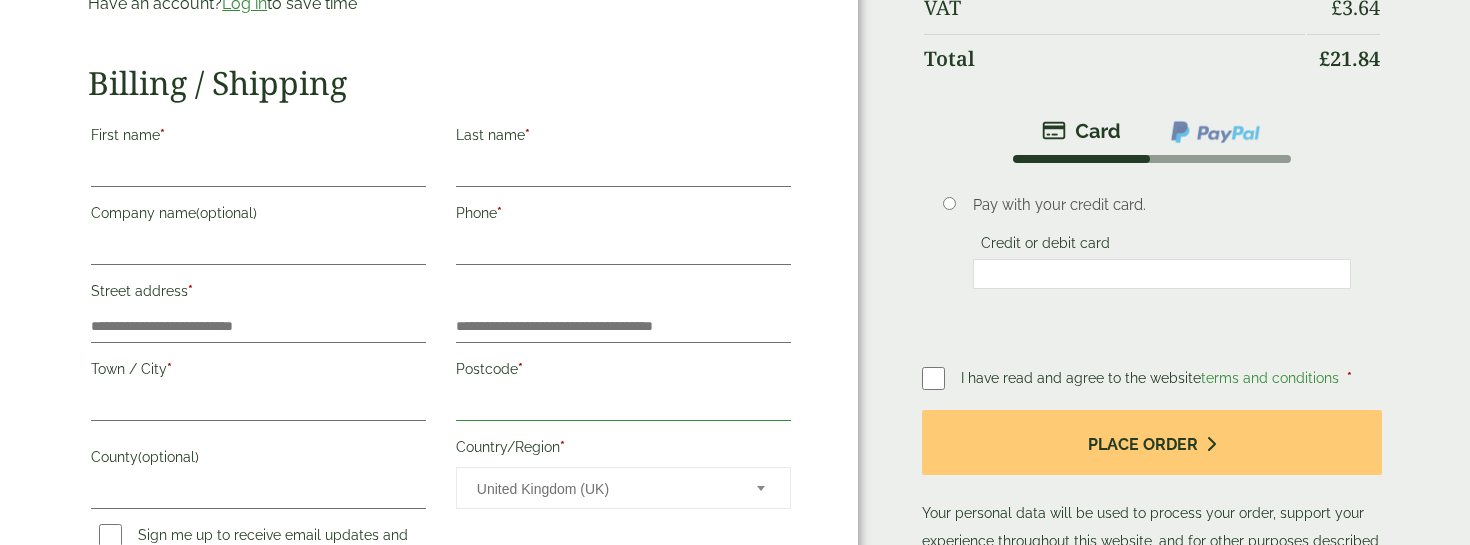 click on "Postcode  *" at bounding box center (623, 405) 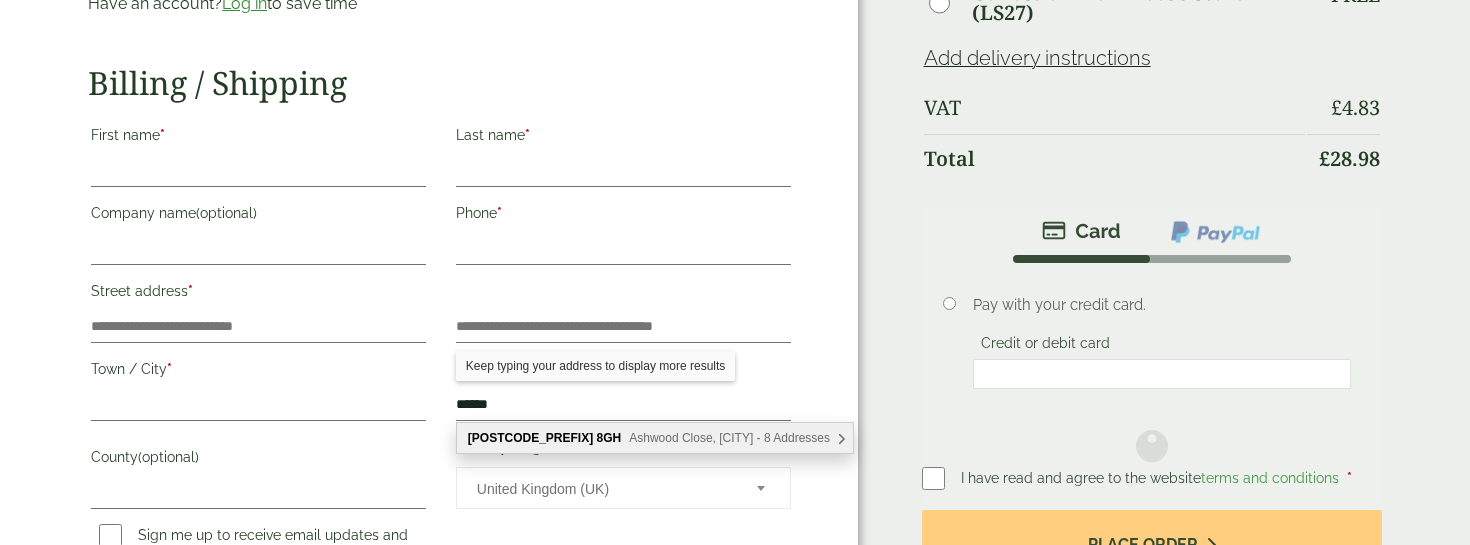 click on "WA8" at bounding box center [530, 438] 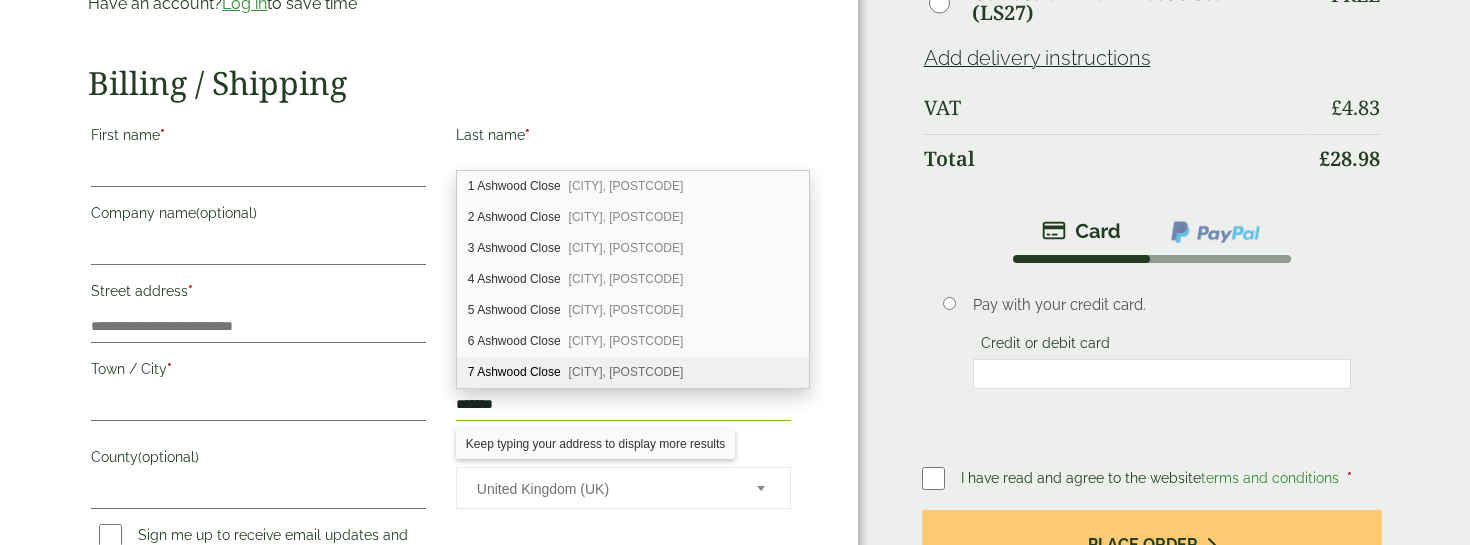 click on "7 Ashwood Close Widnes, WA8 8GH" at bounding box center [633, 372] 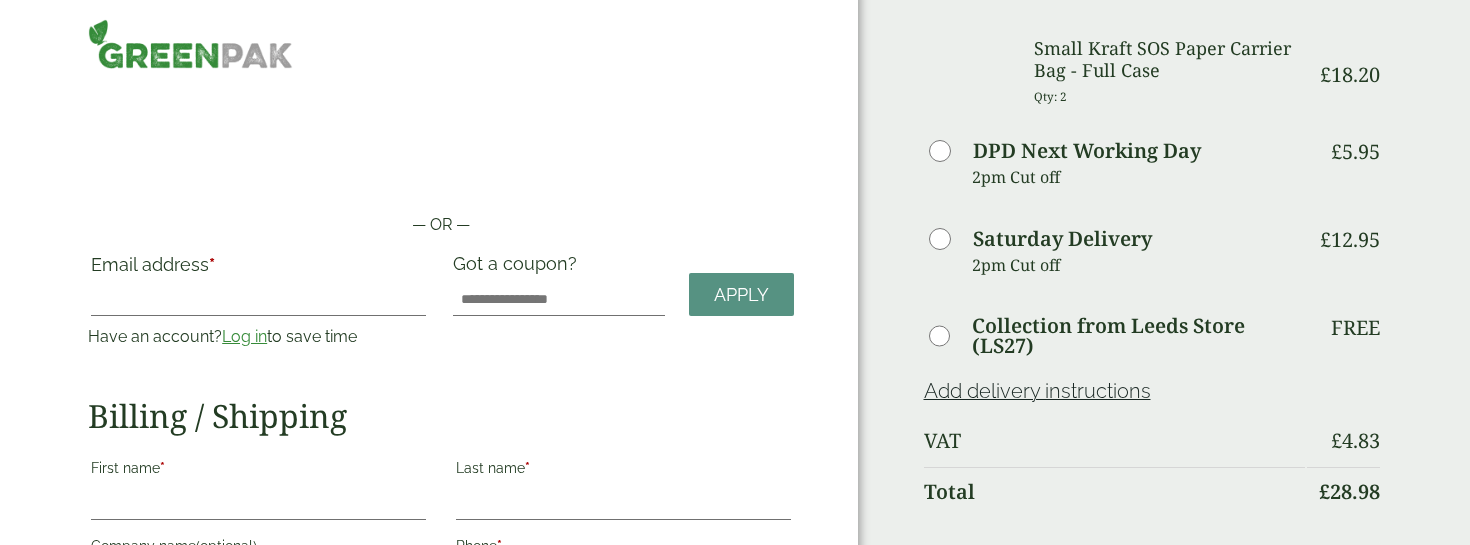 scroll, scrollTop: 0, scrollLeft: 0, axis: both 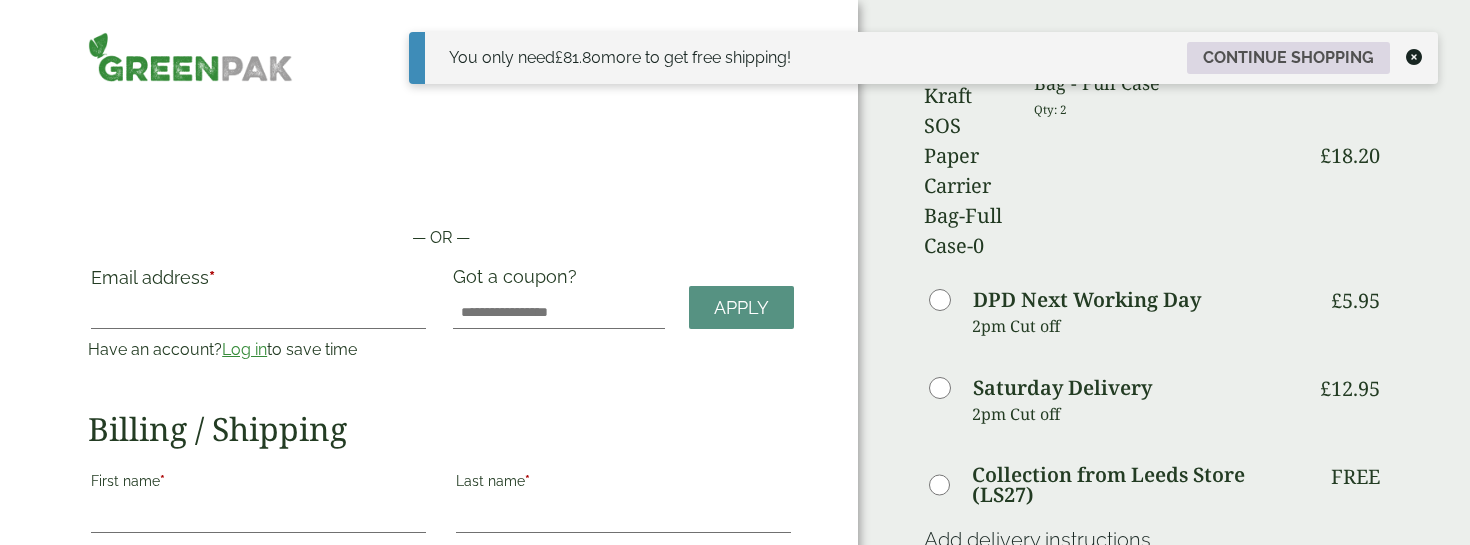 click on "Continue shopping" at bounding box center (1288, 58) 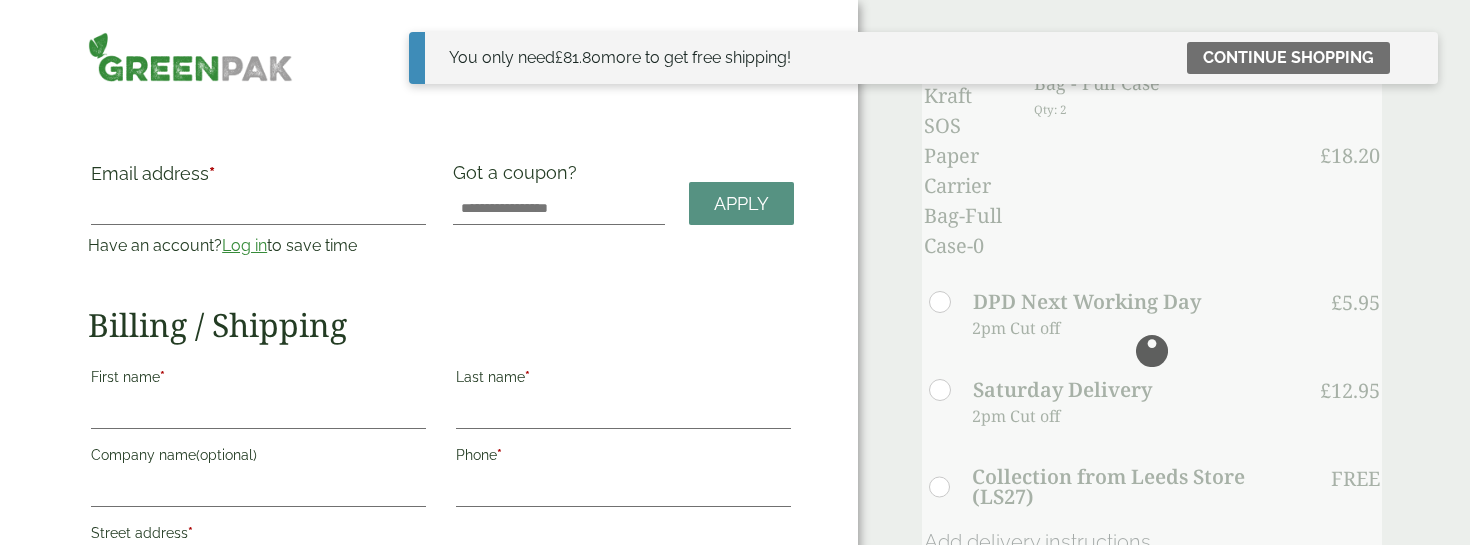 scroll, scrollTop: 0, scrollLeft: 0, axis: both 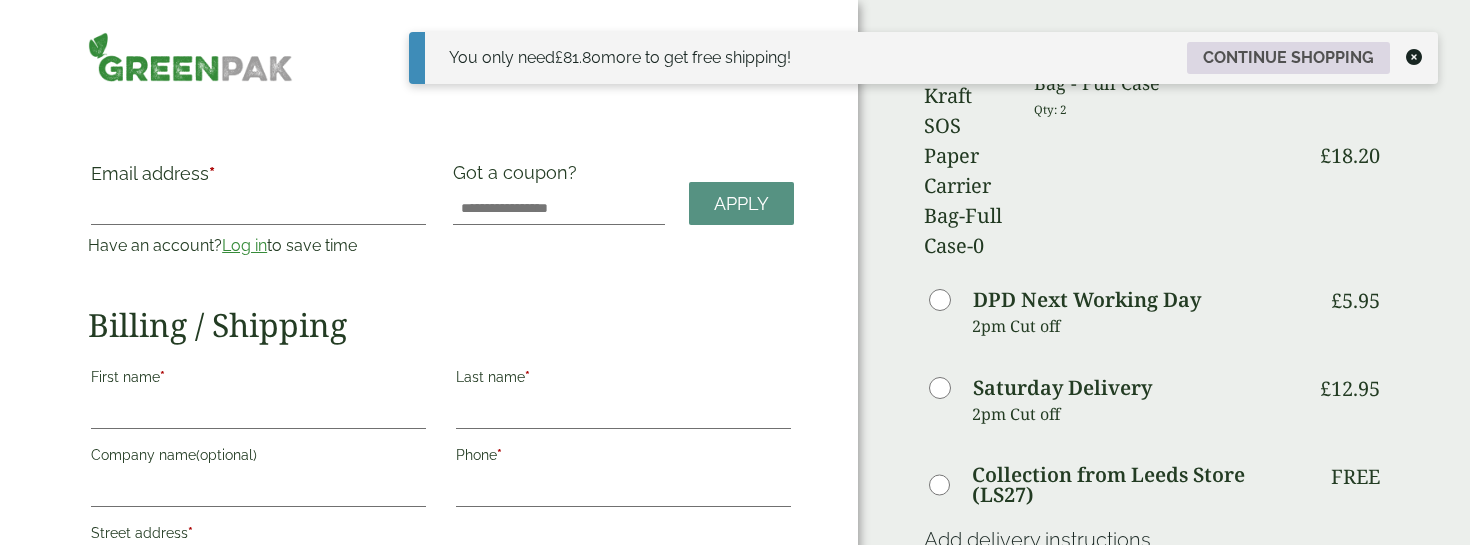 click on "Continue shopping" at bounding box center [1288, 58] 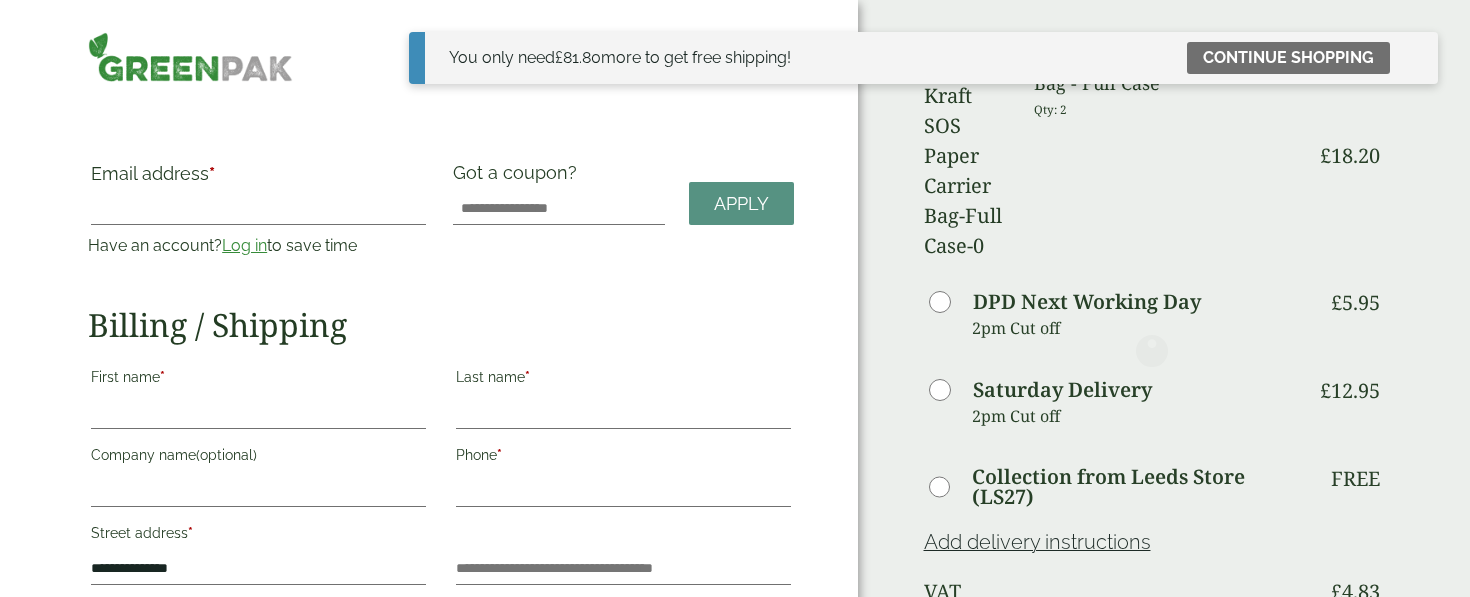 scroll, scrollTop: 0, scrollLeft: 0, axis: both 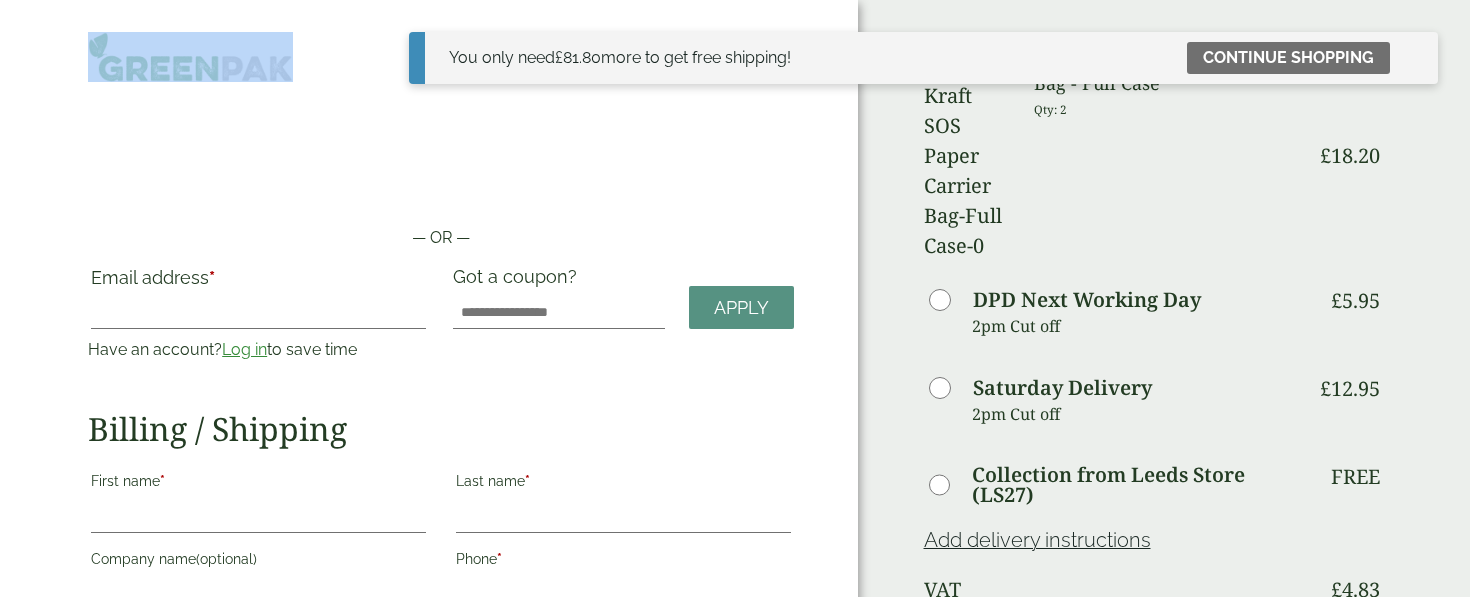 drag, startPoint x: 299, startPoint y: 60, endPoint x: 109, endPoint y: 59, distance: 190.00262 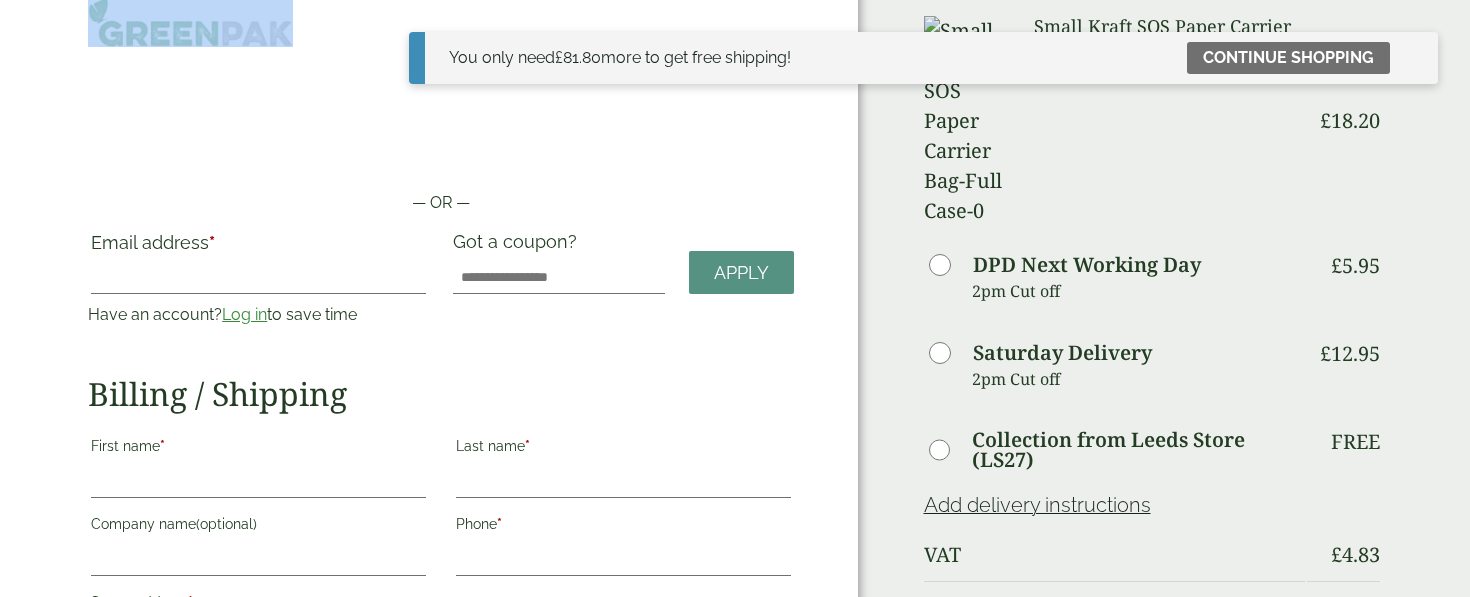 scroll, scrollTop: 0, scrollLeft: 0, axis: both 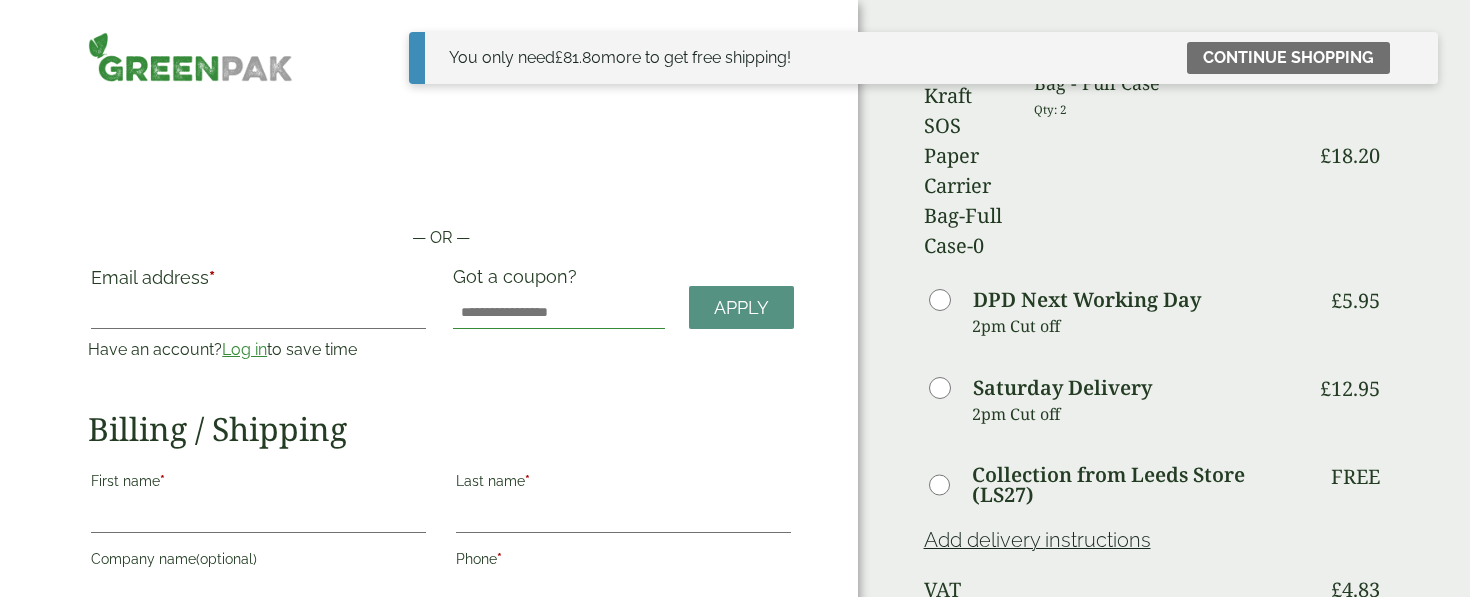 click on "Got a coupon?" at bounding box center [559, 313] 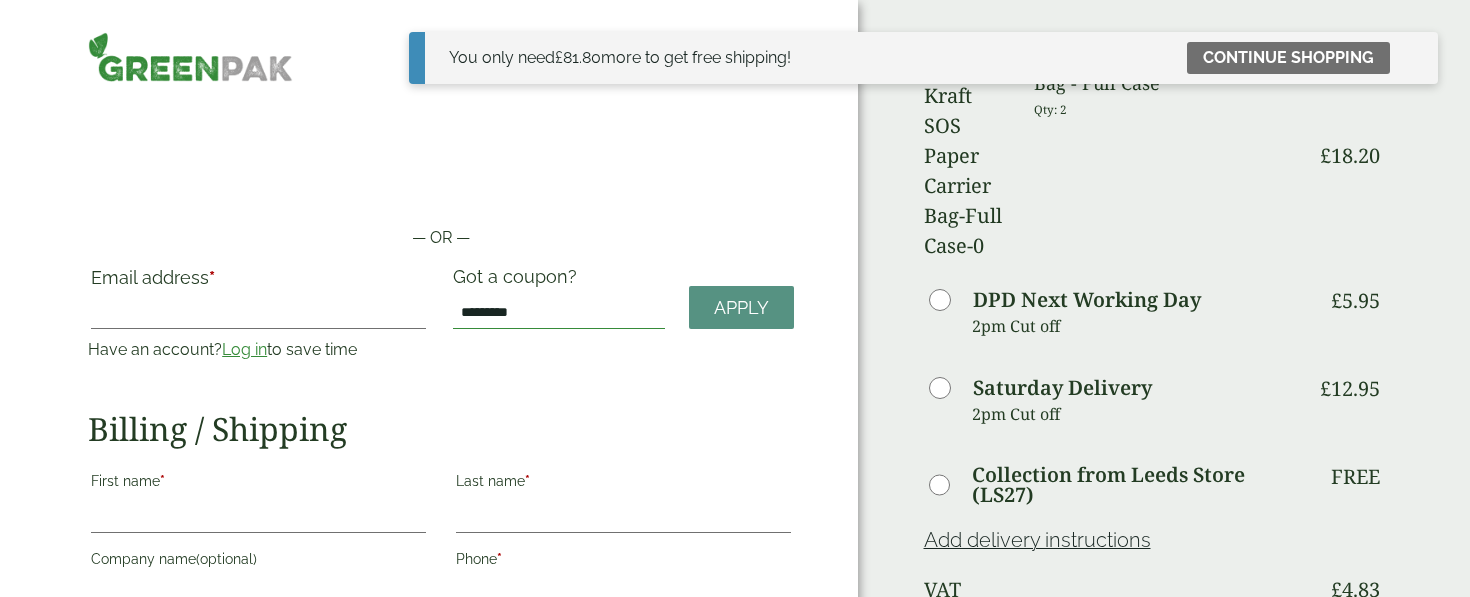 type on "*********" 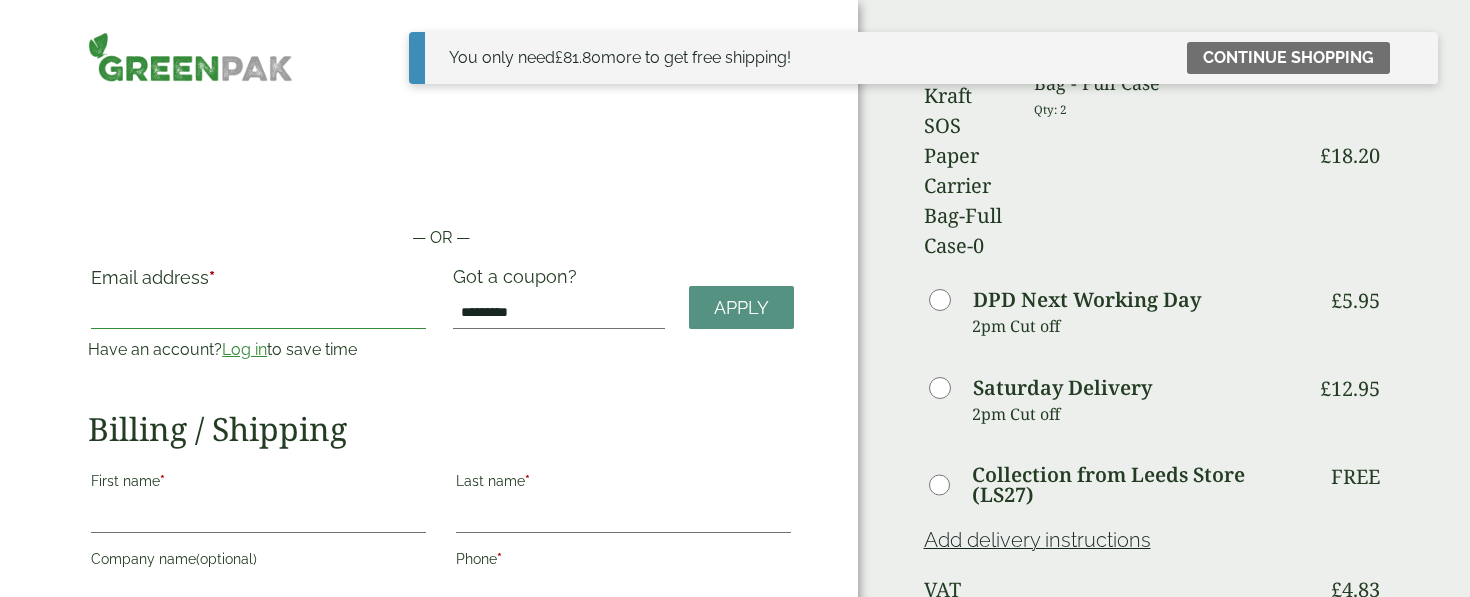 click on "Email address  *" at bounding box center (258, 313) 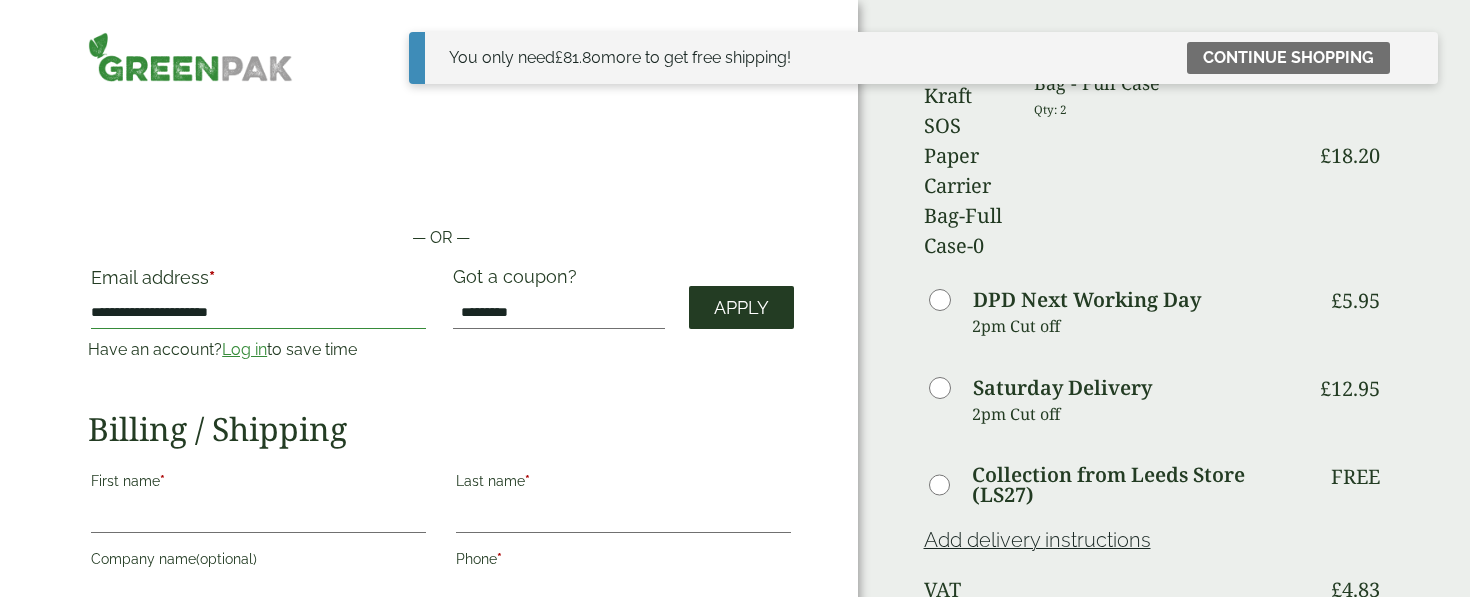 type on "**********" 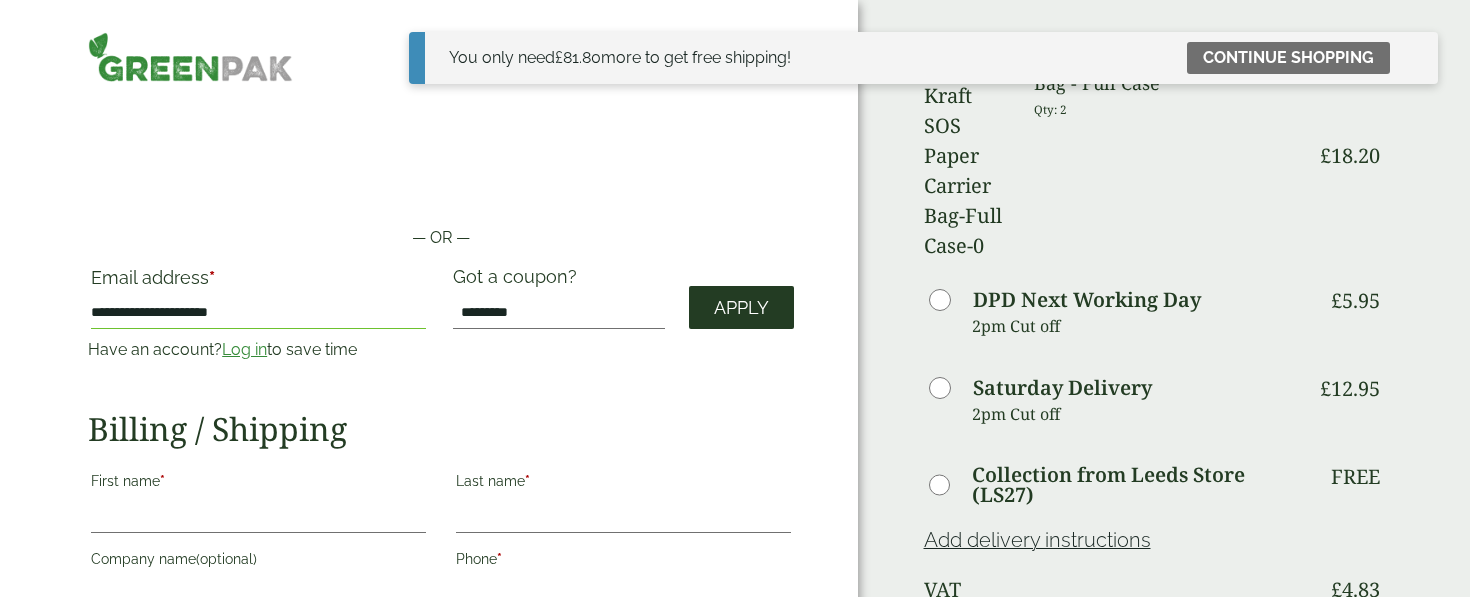 click on "Apply" at bounding box center [741, 308] 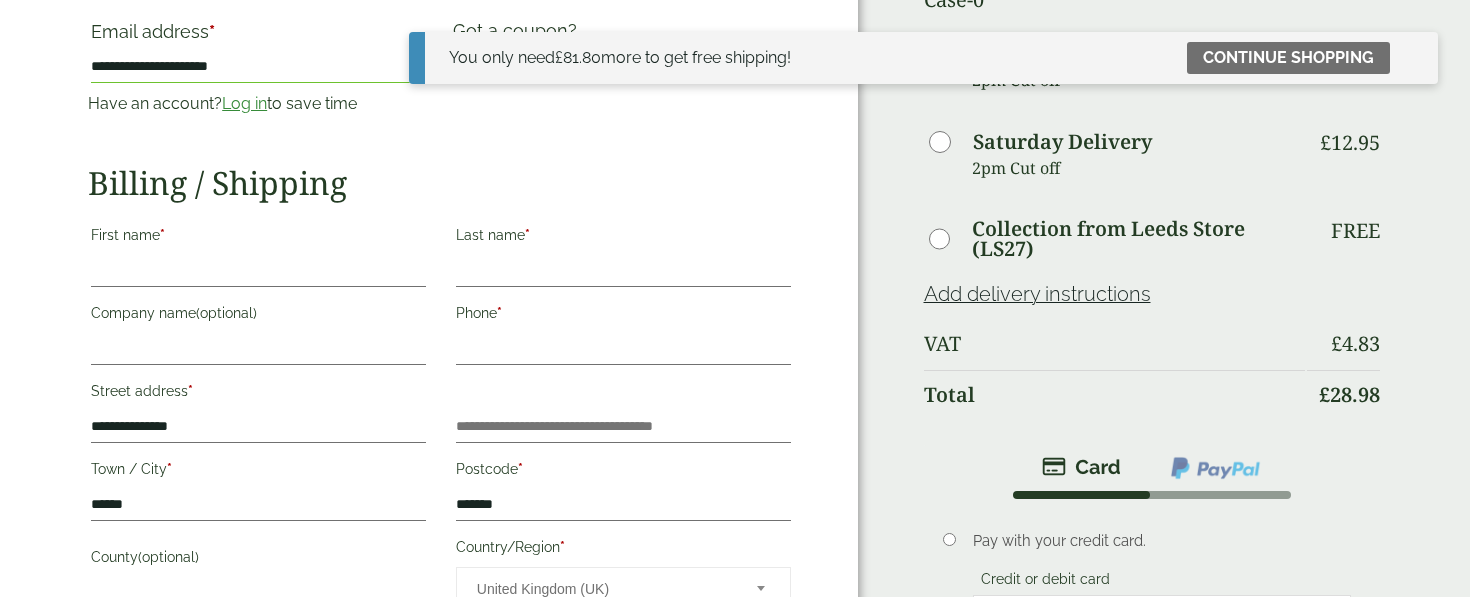 scroll, scrollTop: 213, scrollLeft: 0, axis: vertical 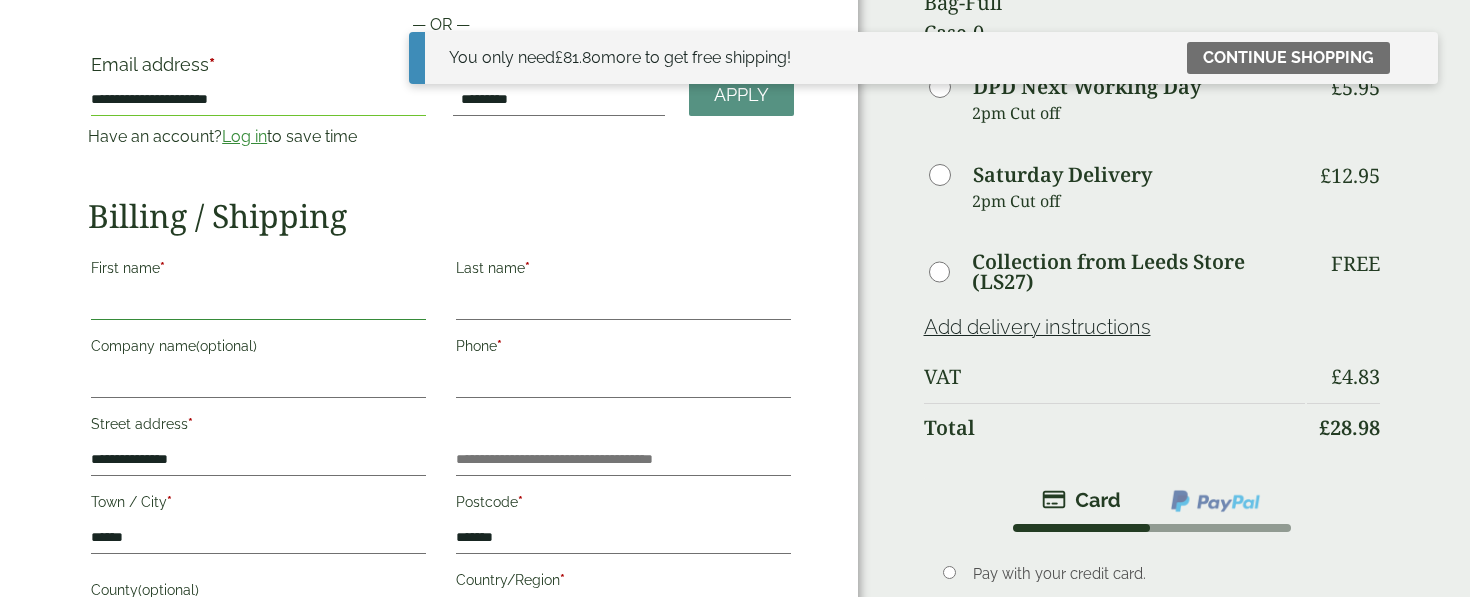 click on "First name  *" at bounding box center (258, 304) 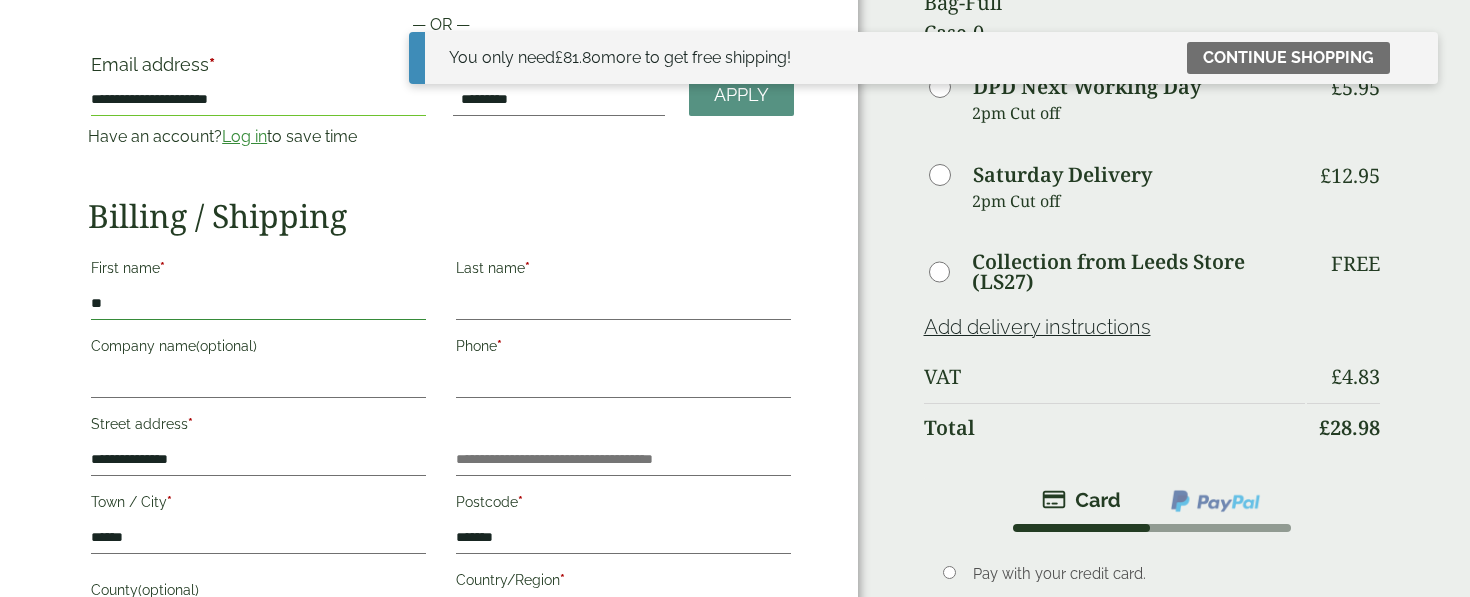 type on "*" 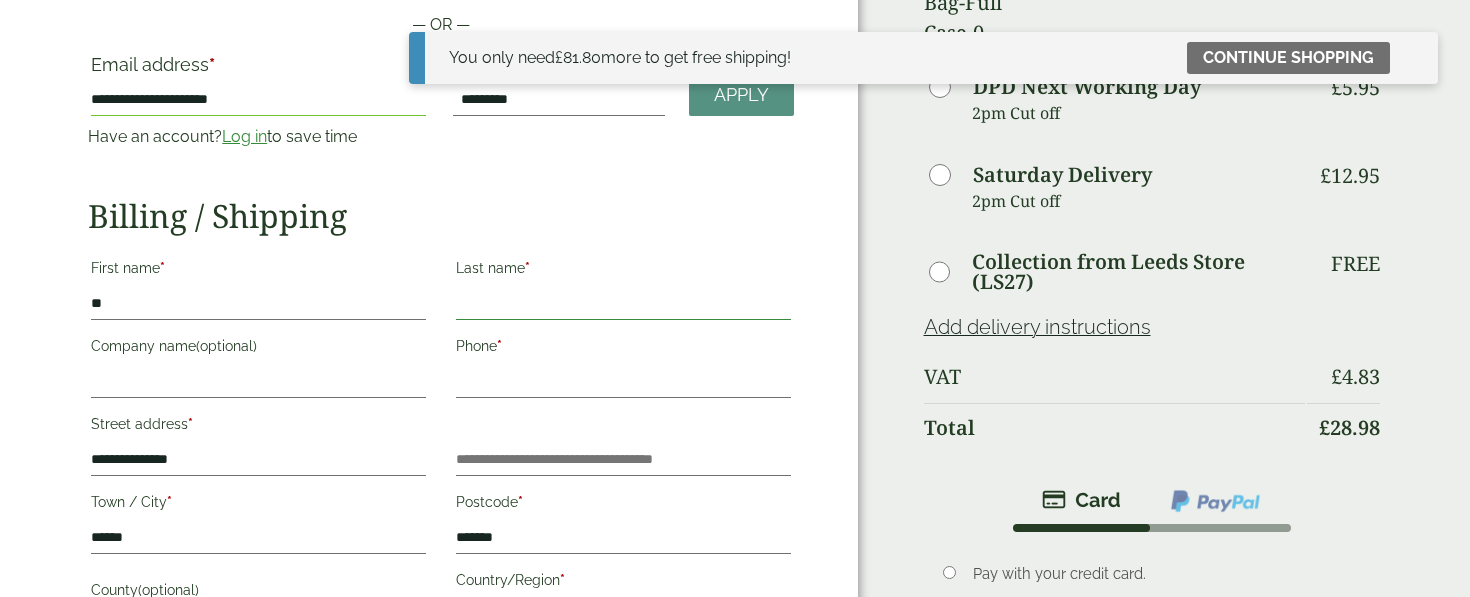 click on "Last name  *" at bounding box center [623, 304] 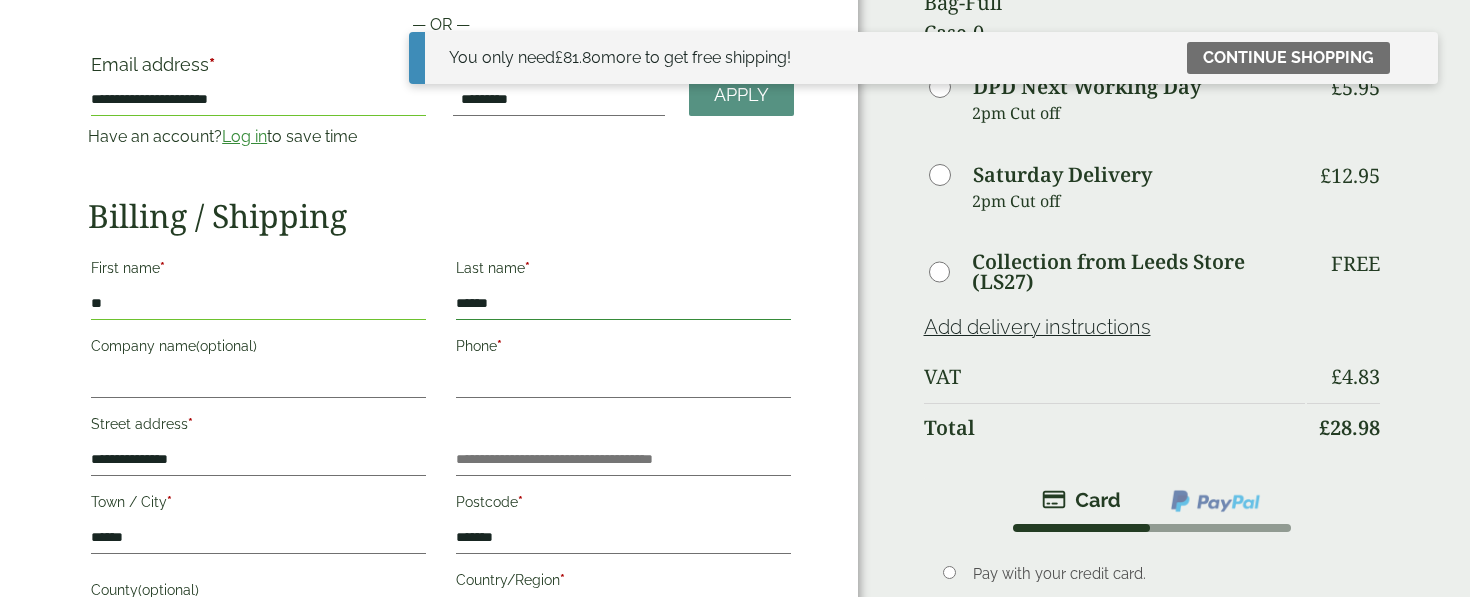 type on "******" 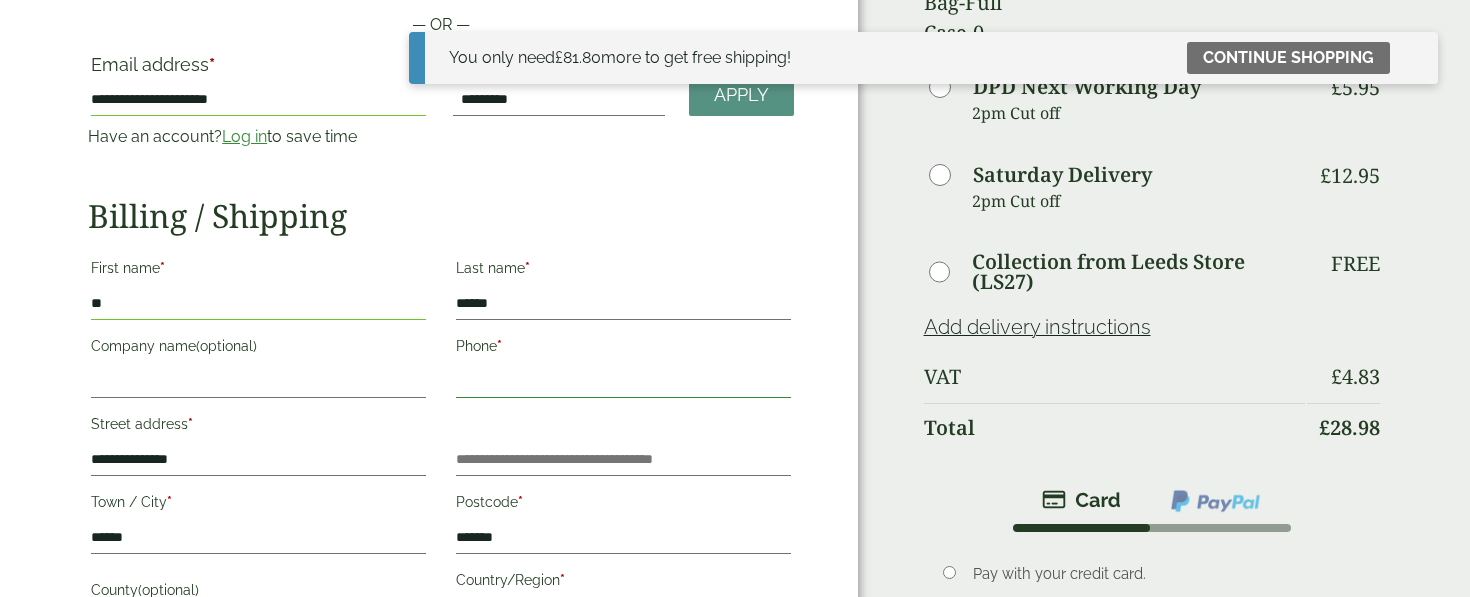 click on "Phone  *" at bounding box center (623, 382) 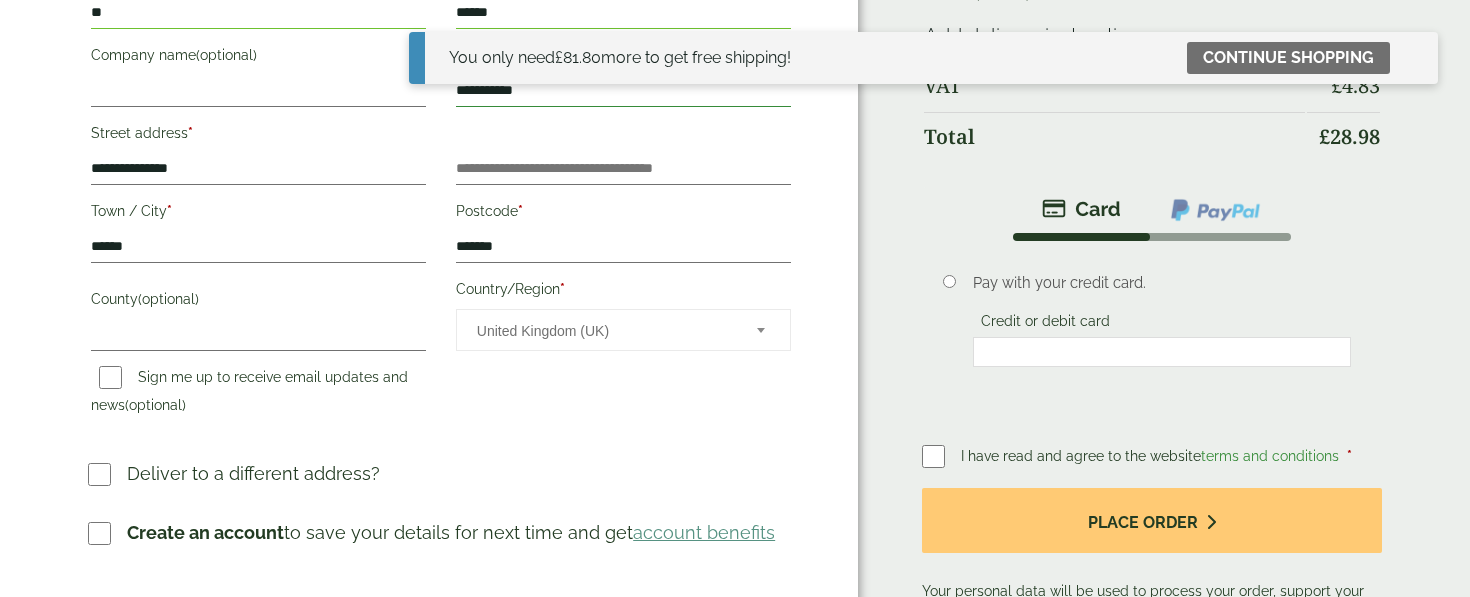 scroll, scrollTop: 513, scrollLeft: 0, axis: vertical 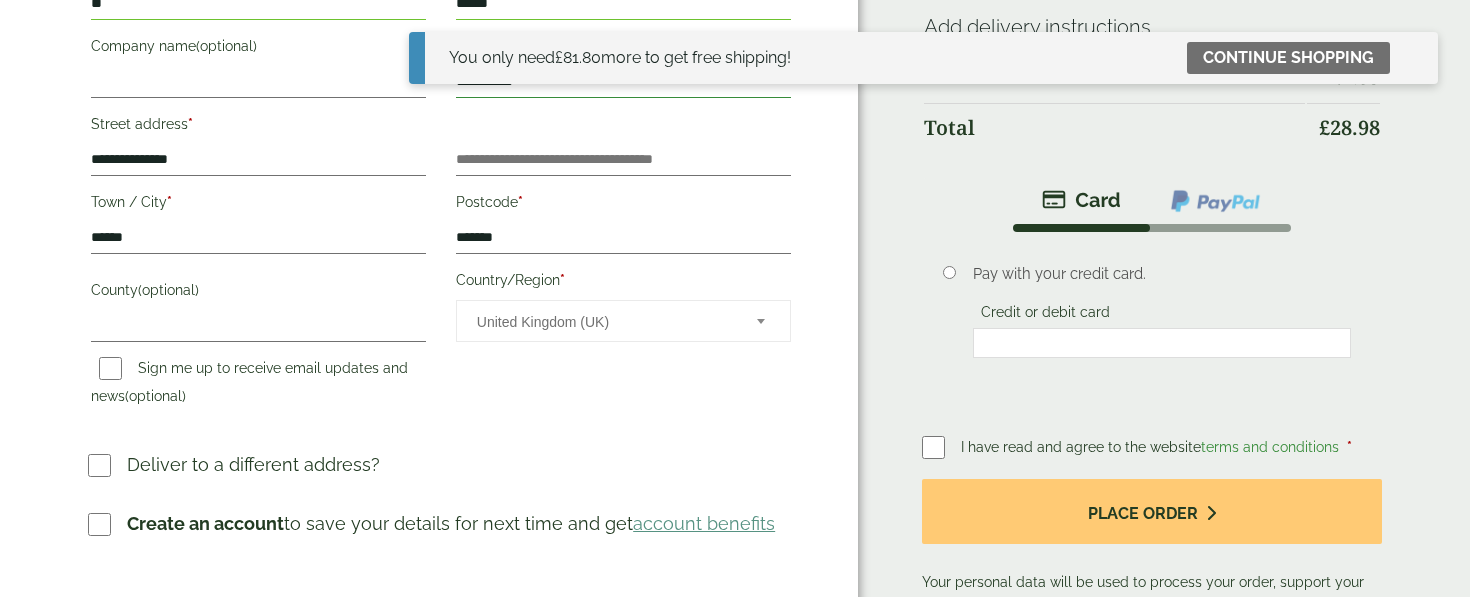 type on "**********" 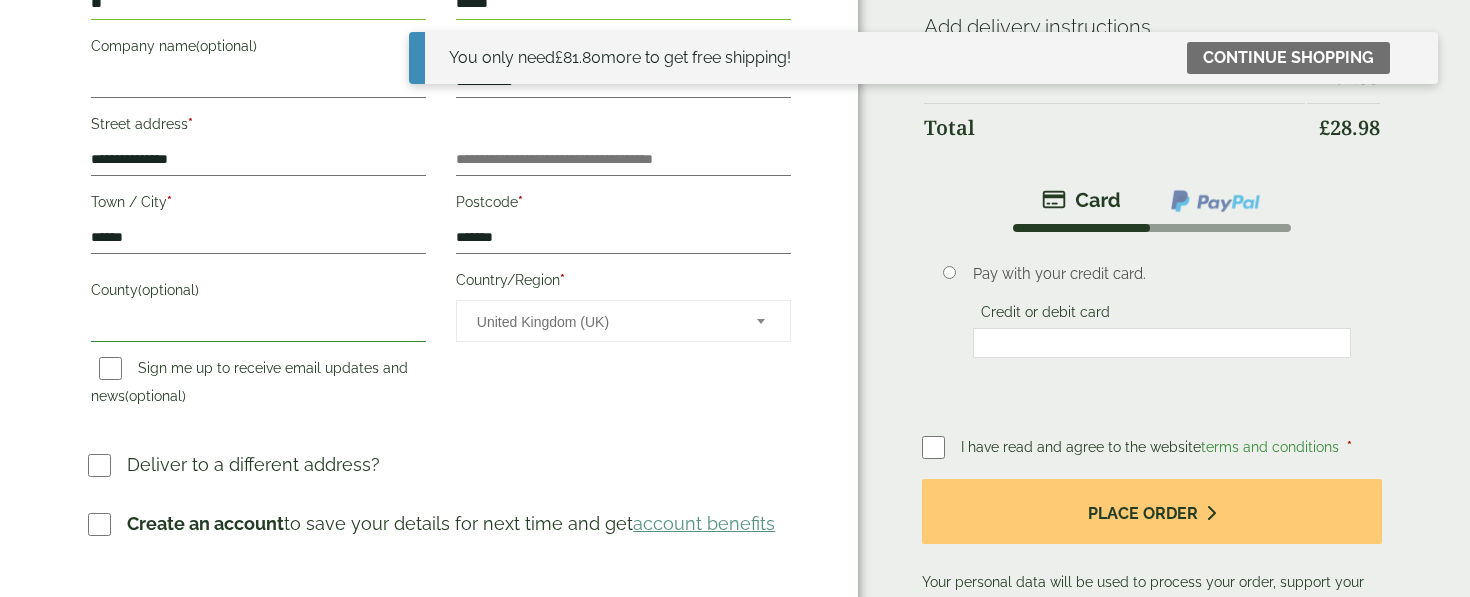 click on "County  (optional)" at bounding box center [258, 326] 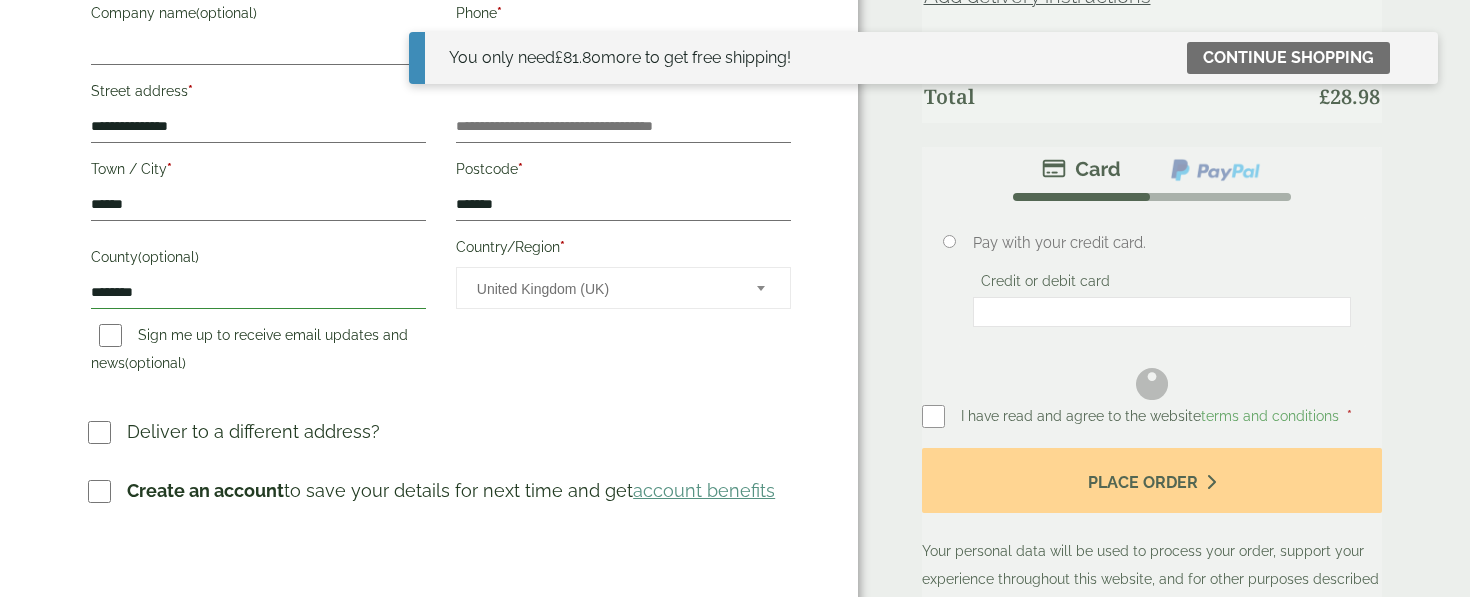 scroll, scrollTop: 547, scrollLeft: 0, axis: vertical 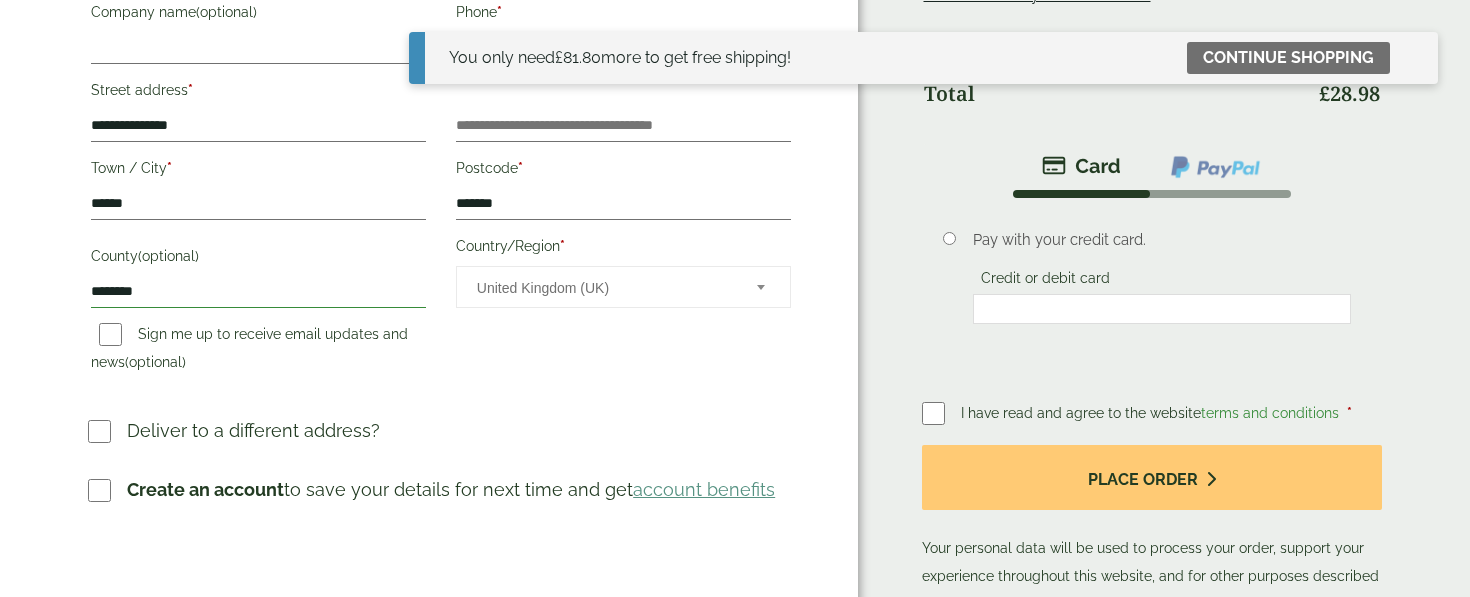 type on "********" 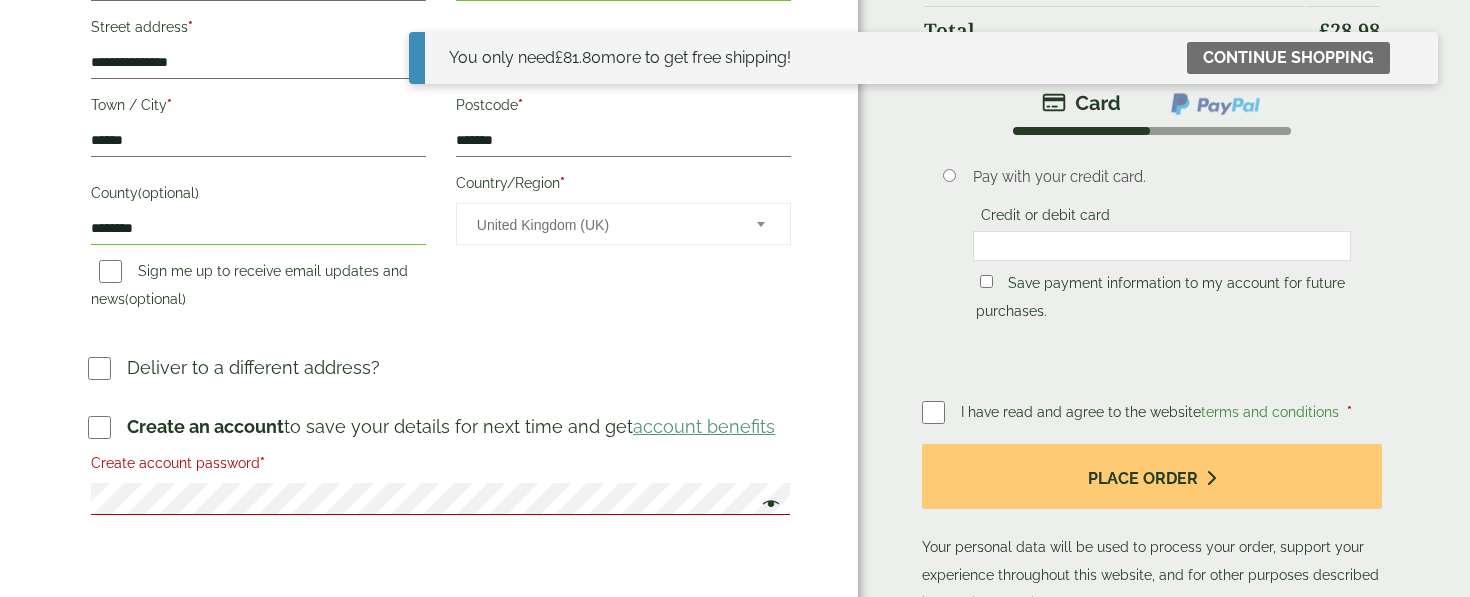 scroll, scrollTop: 620, scrollLeft: 0, axis: vertical 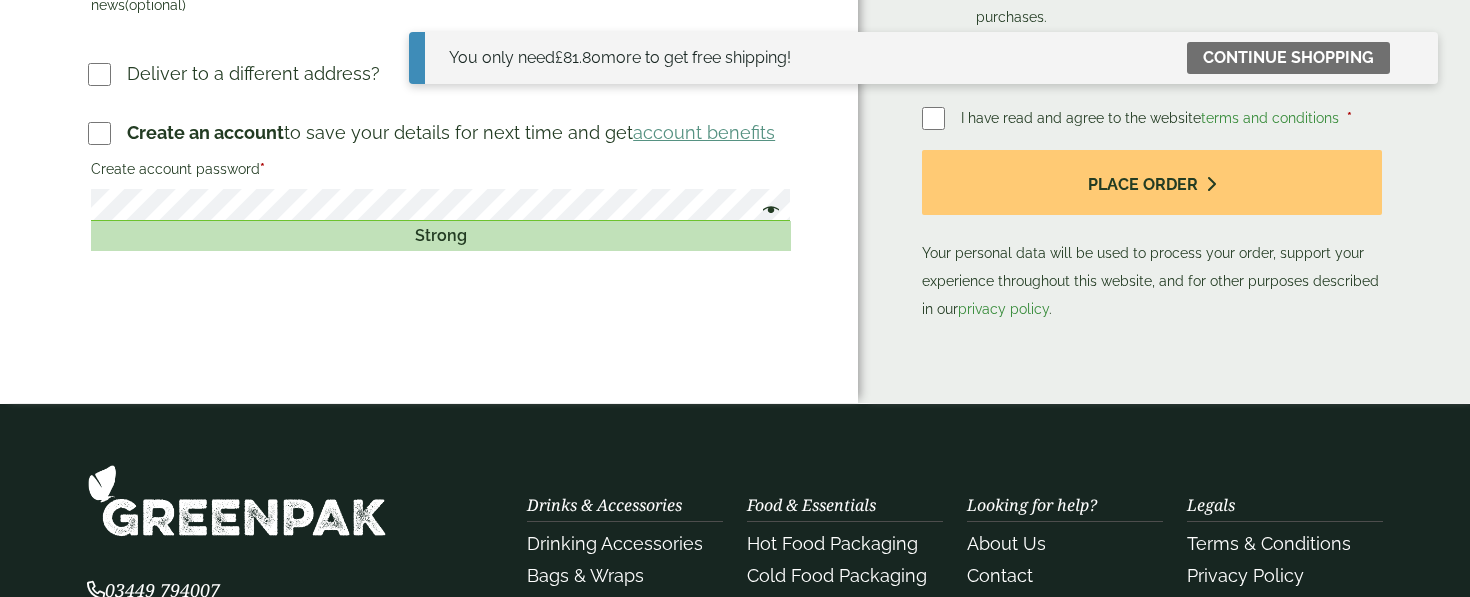 click on "Strong" at bounding box center (440, 236) 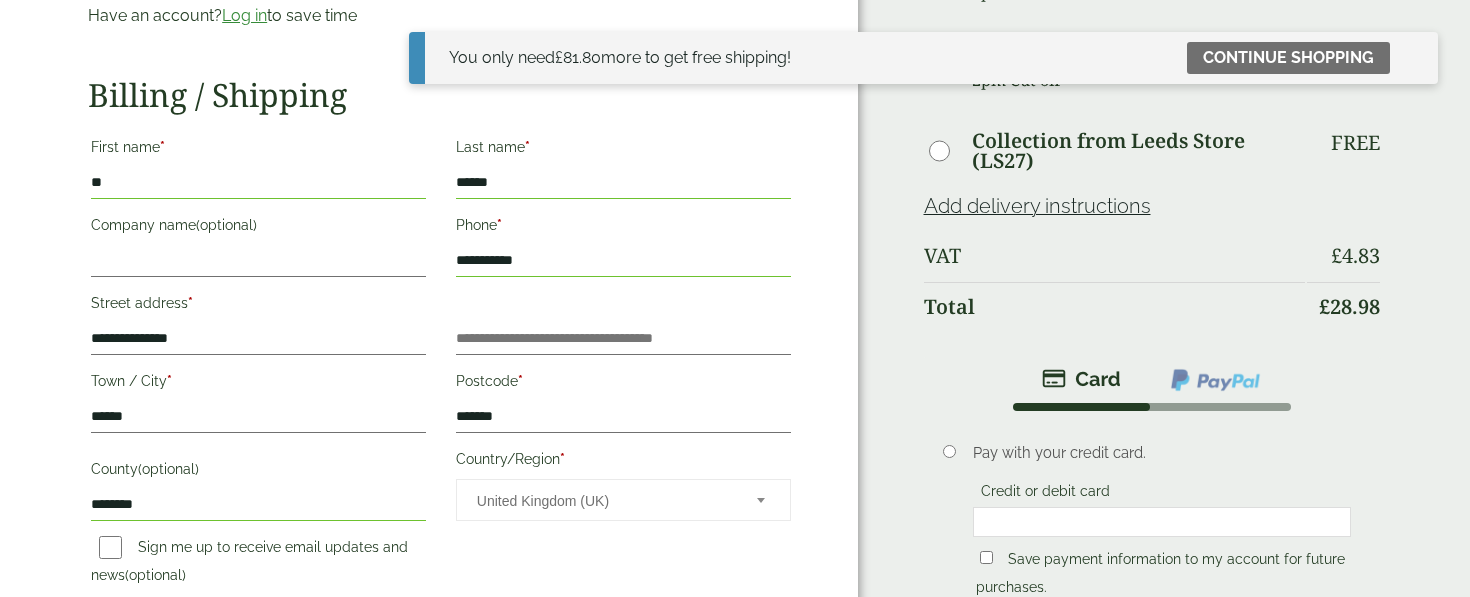 scroll, scrollTop: 376, scrollLeft: 0, axis: vertical 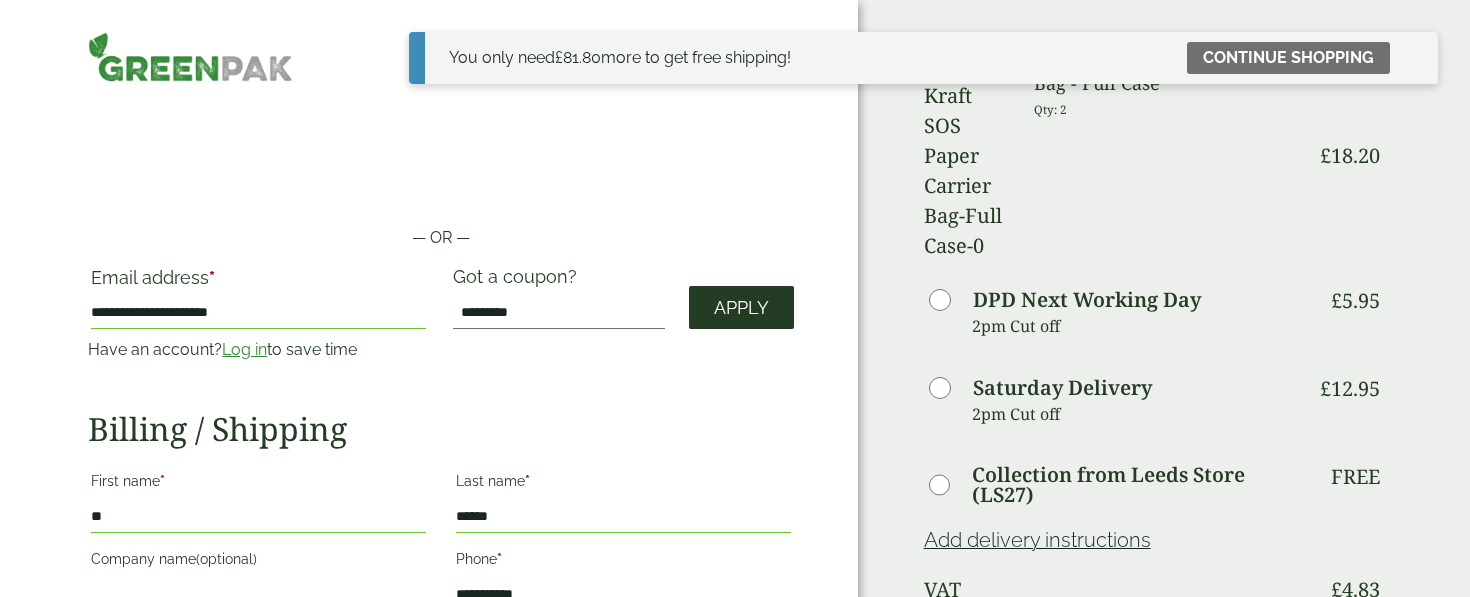 click on "Apply" at bounding box center [741, 308] 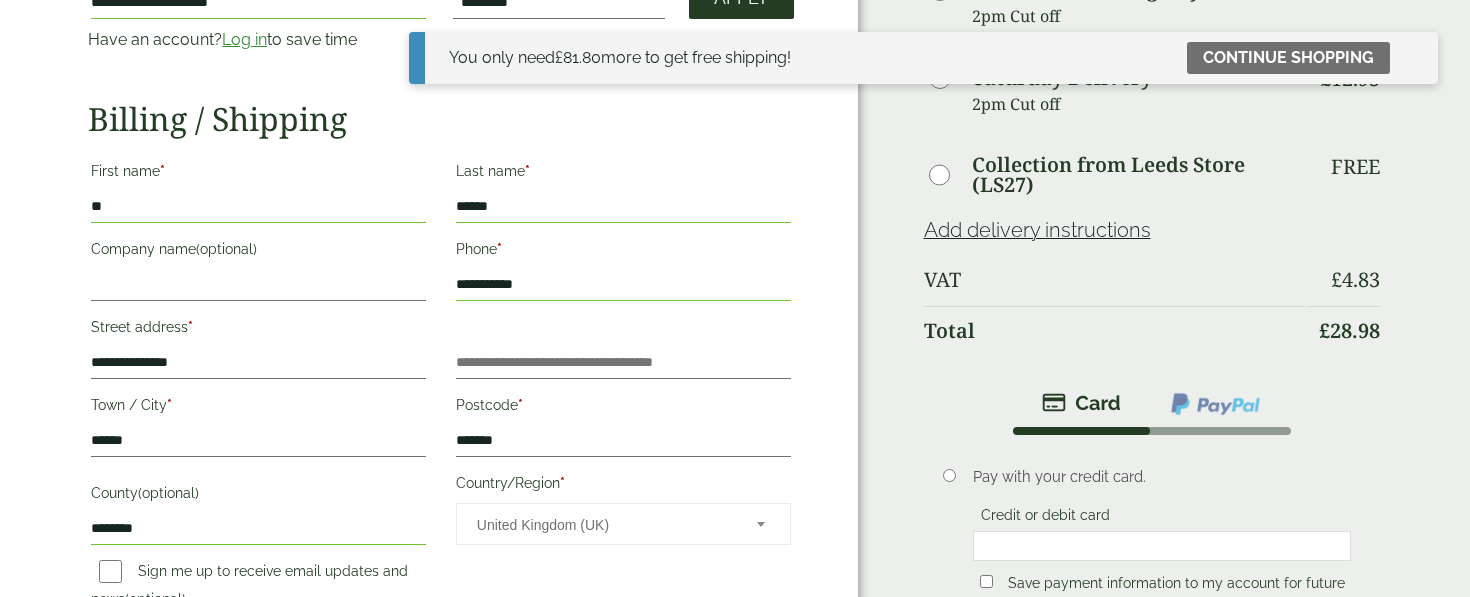 scroll, scrollTop: 0, scrollLeft: 0, axis: both 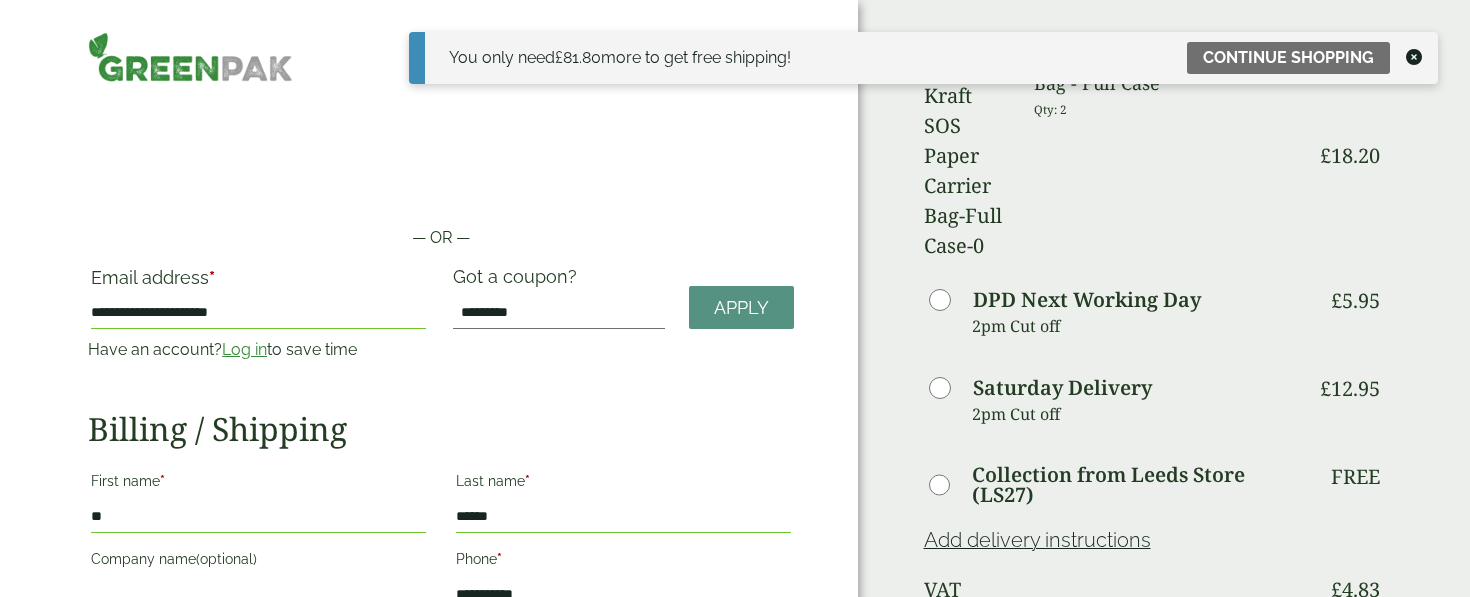 click at bounding box center [1414, 57] 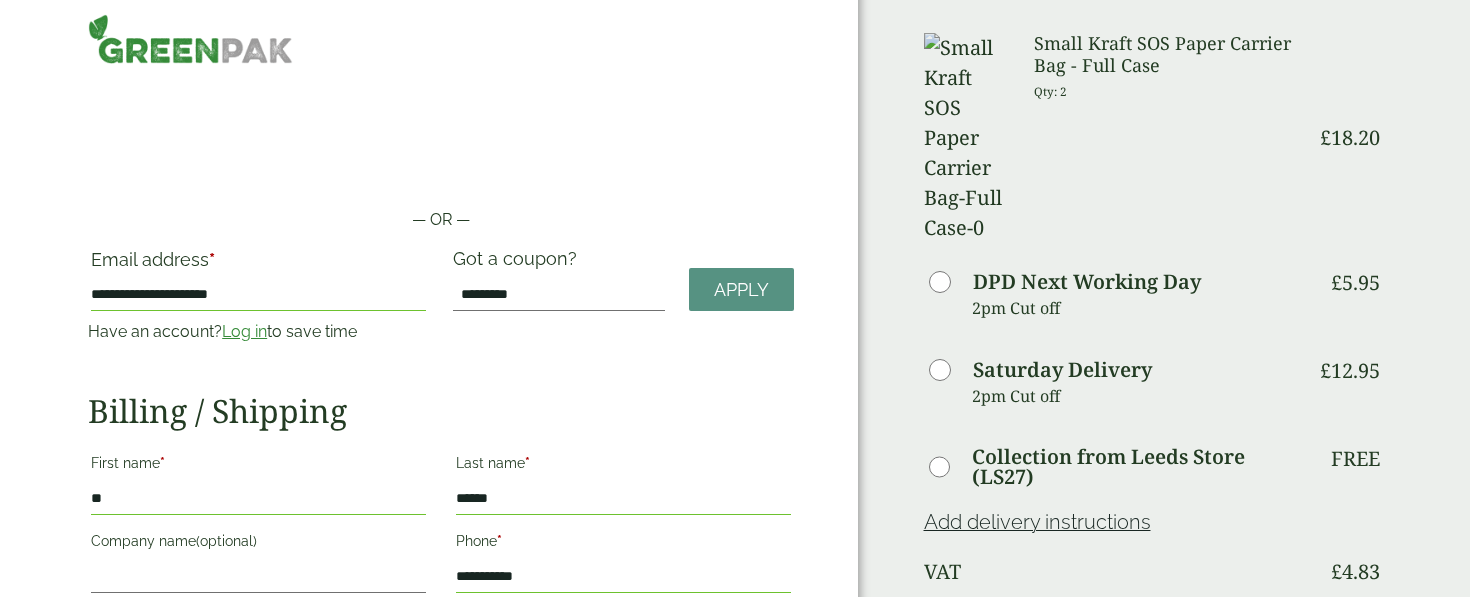 scroll, scrollTop: 0, scrollLeft: 0, axis: both 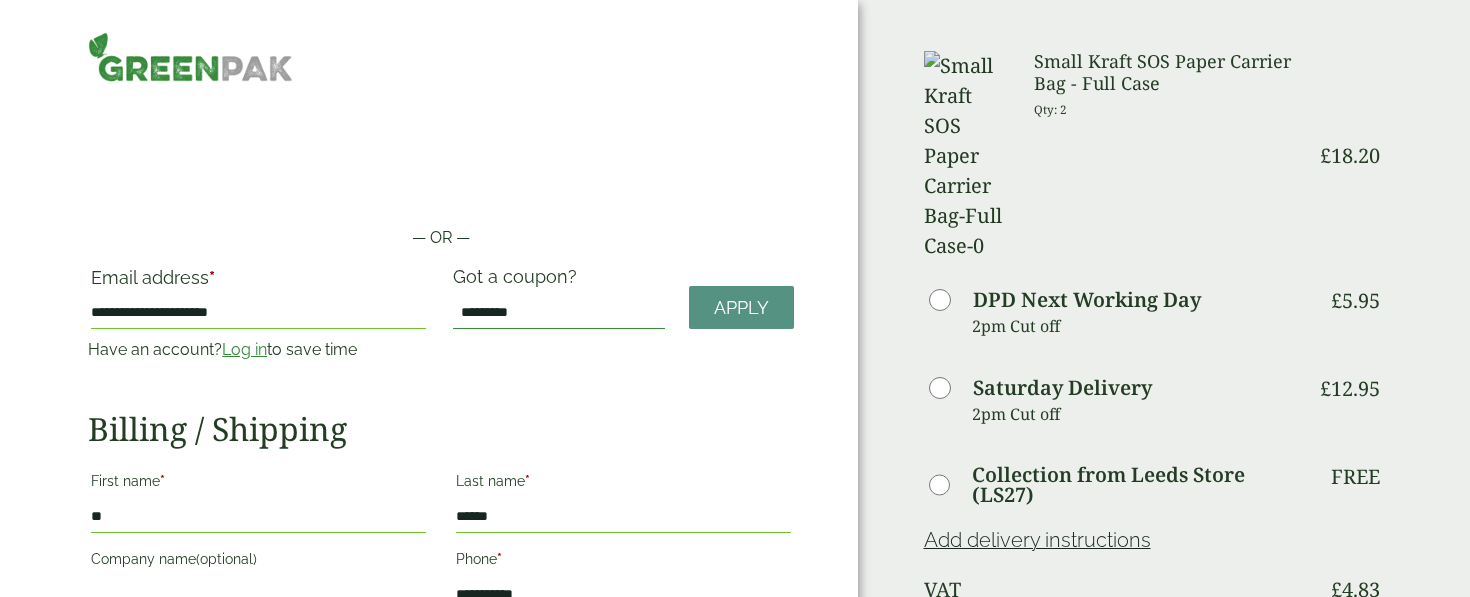 click on "*********" at bounding box center (559, 313) 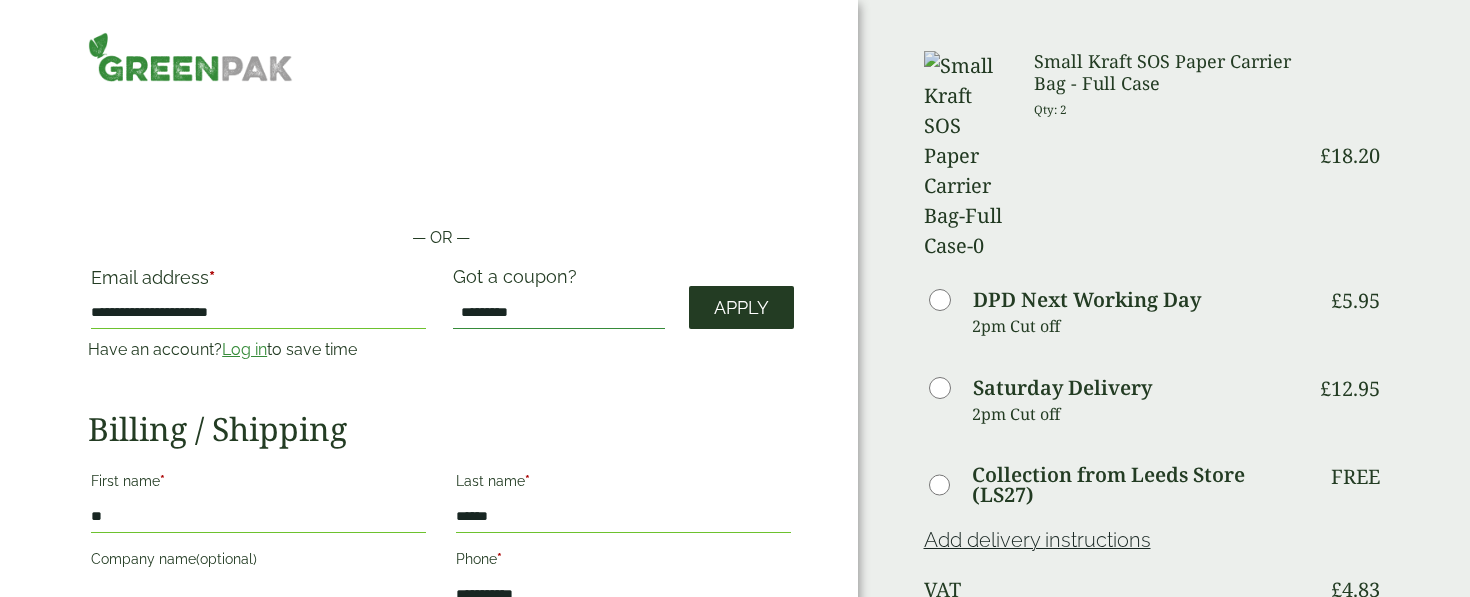 type on "*********" 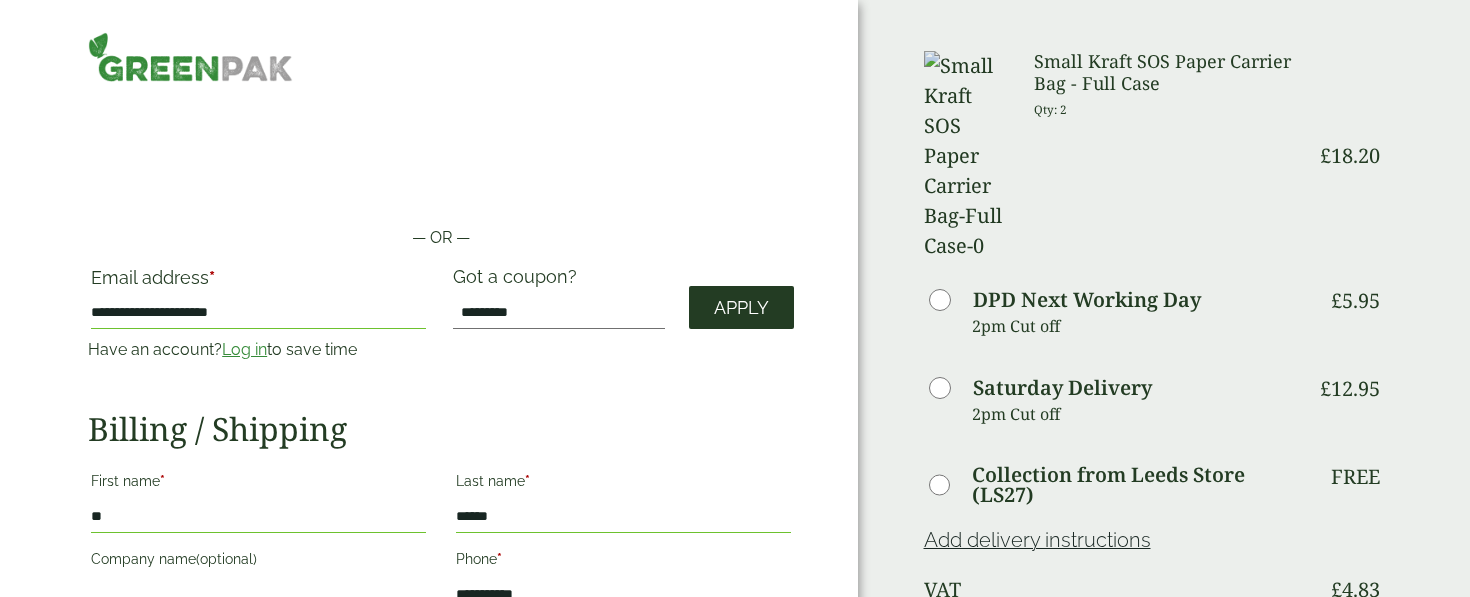 click on "Apply" at bounding box center [741, 308] 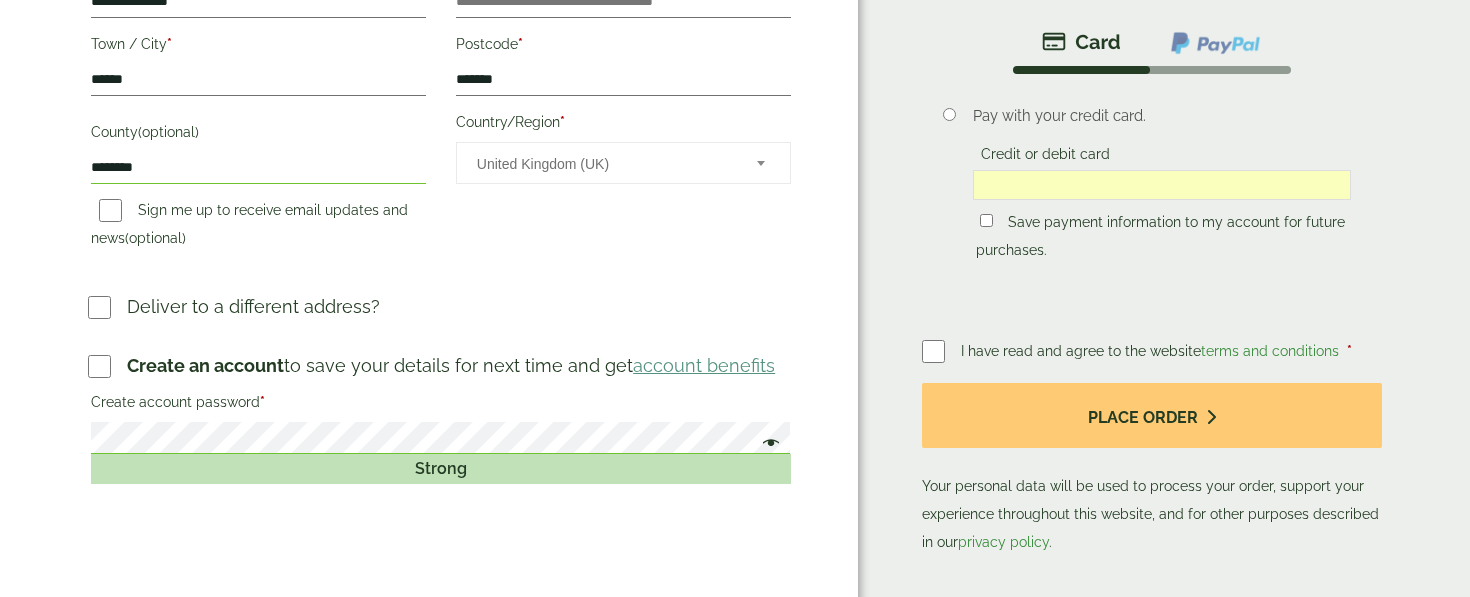 scroll, scrollTop: 692, scrollLeft: 0, axis: vertical 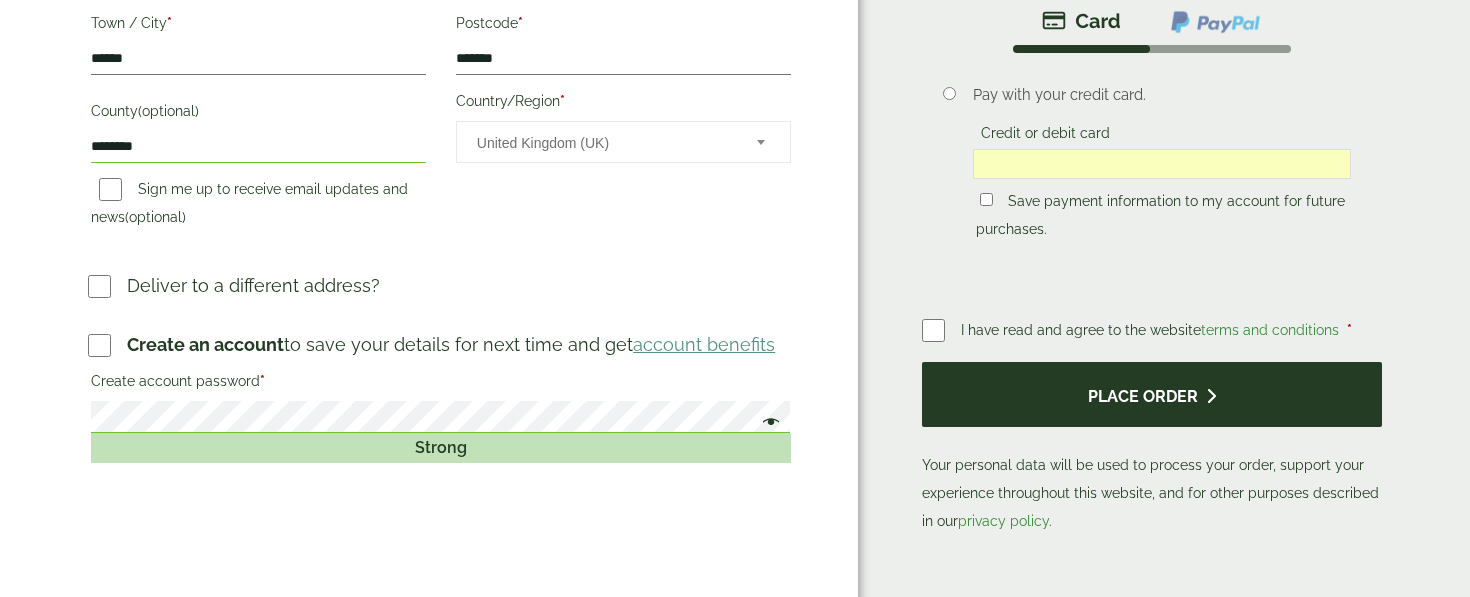 click on "Place order" at bounding box center (1152, 394) 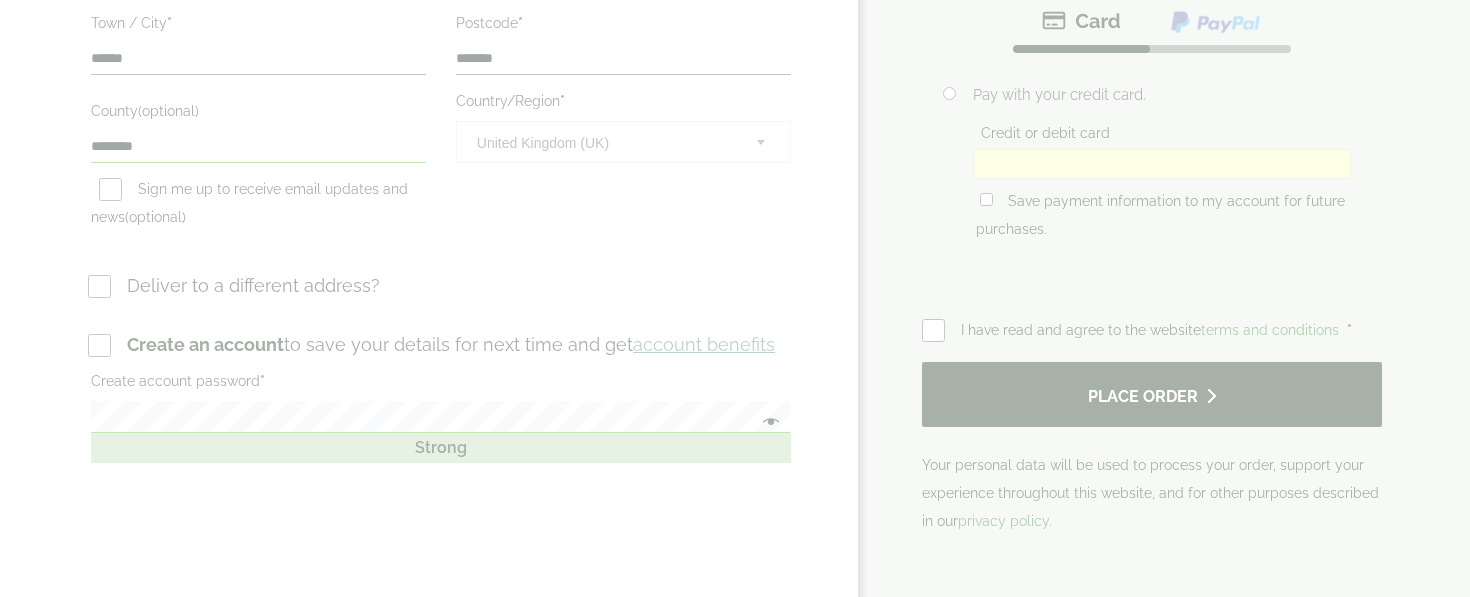 scroll, scrollTop: 0, scrollLeft: 0, axis: both 